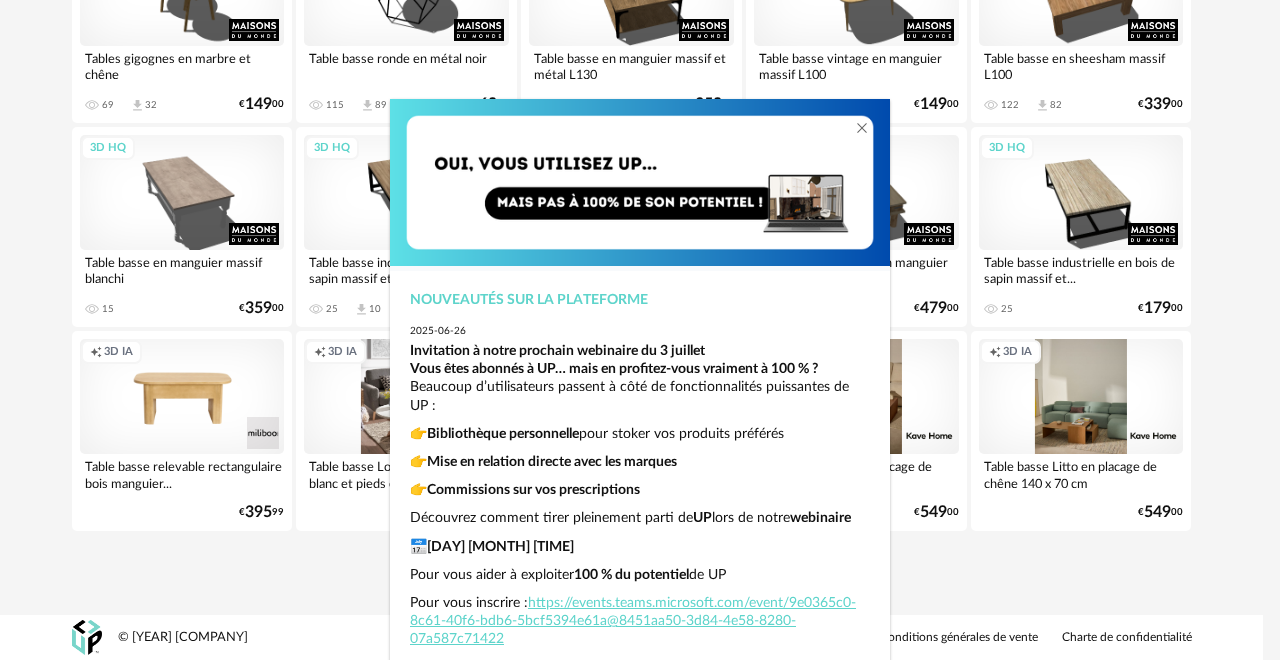 scroll, scrollTop: 3918, scrollLeft: 0, axis: vertical 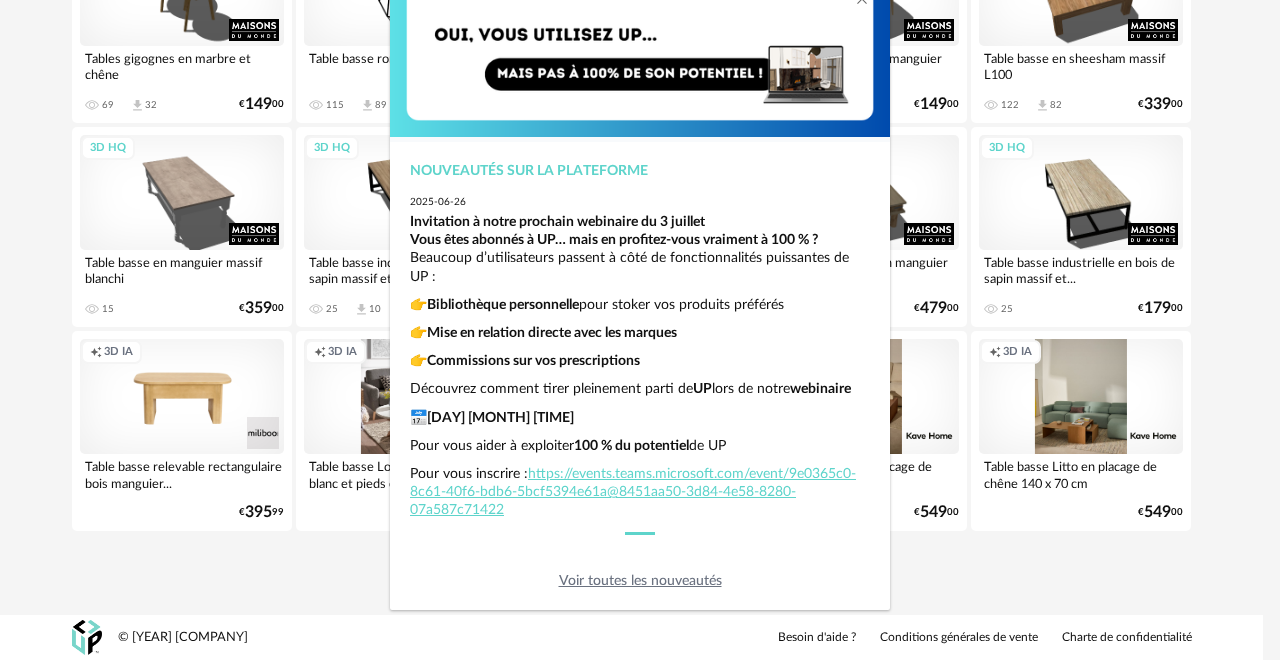 click on "Nouveautés sur la plateforme   2025-06-26   Invitation à notre prochain webinaire du 3 juillet    Vous êtes abonnés à UP… mais en profitez-vous vraiment à 100 % ?  Beaucoup d’utilisateurs passent à côté de fonctionnalités puissantes de UP :  👉  Bibliothèque personnelle  pour stoker vos produits préférés  👉  Mise en relation directe avec les marques   👉  Commissions sur vos prescriptions Découvrez comment tirer pleinement parti de  UP  lors de notre  webinaire 📅  Jeudi 3 juillet de 14 à 15h Pour vous aider à exploiter  100 % du potentiel  de UP Pour vous inscrire :  https://events.teams.microsoft.com/event/9e0365c0-8c61-40f6-bdb6-5bcf5394e61a@8451aa50-3d84-4e58-8280-07a587c71422   Voir toutes les nouveautés" at bounding box center [640, 330] 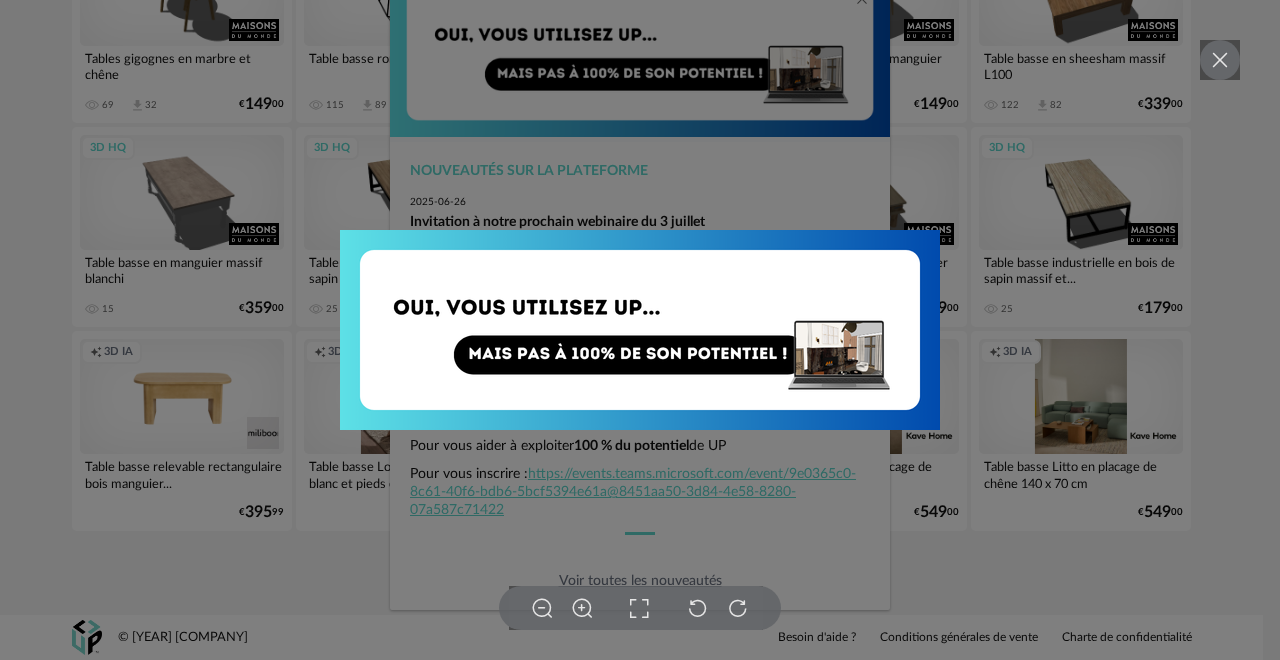 click at bounding box center (1220, 60) 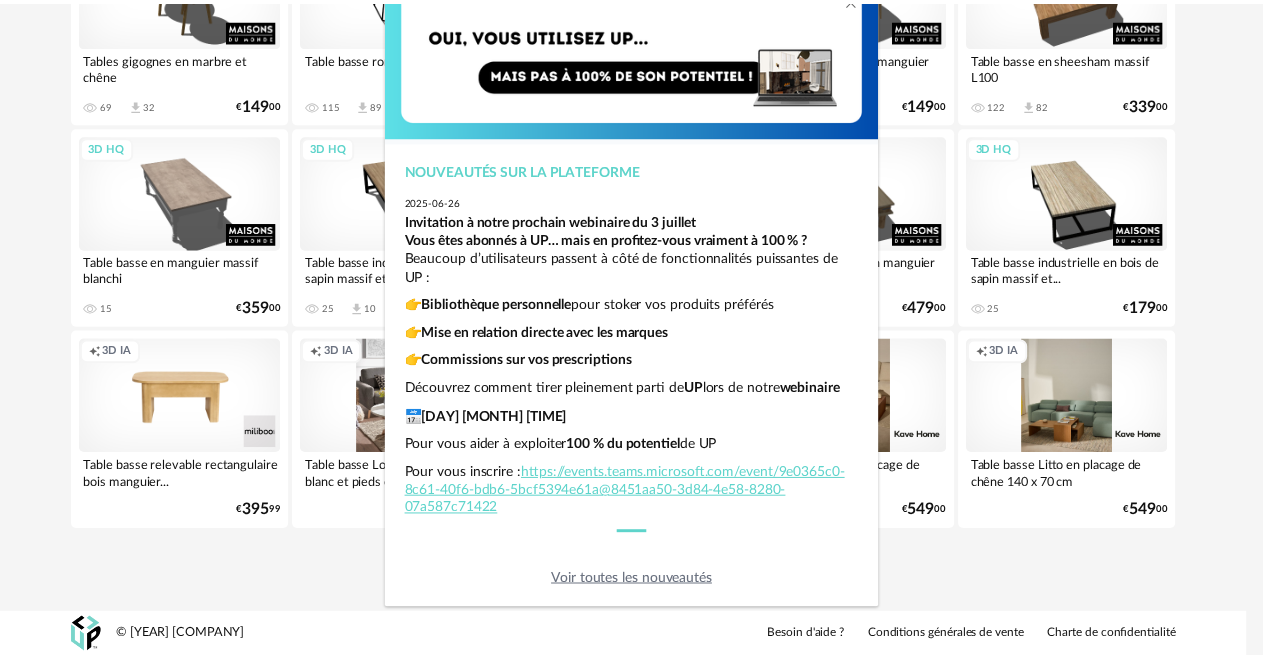 scroll, scrollTop: 0, scrollLeft: 0, axis: both 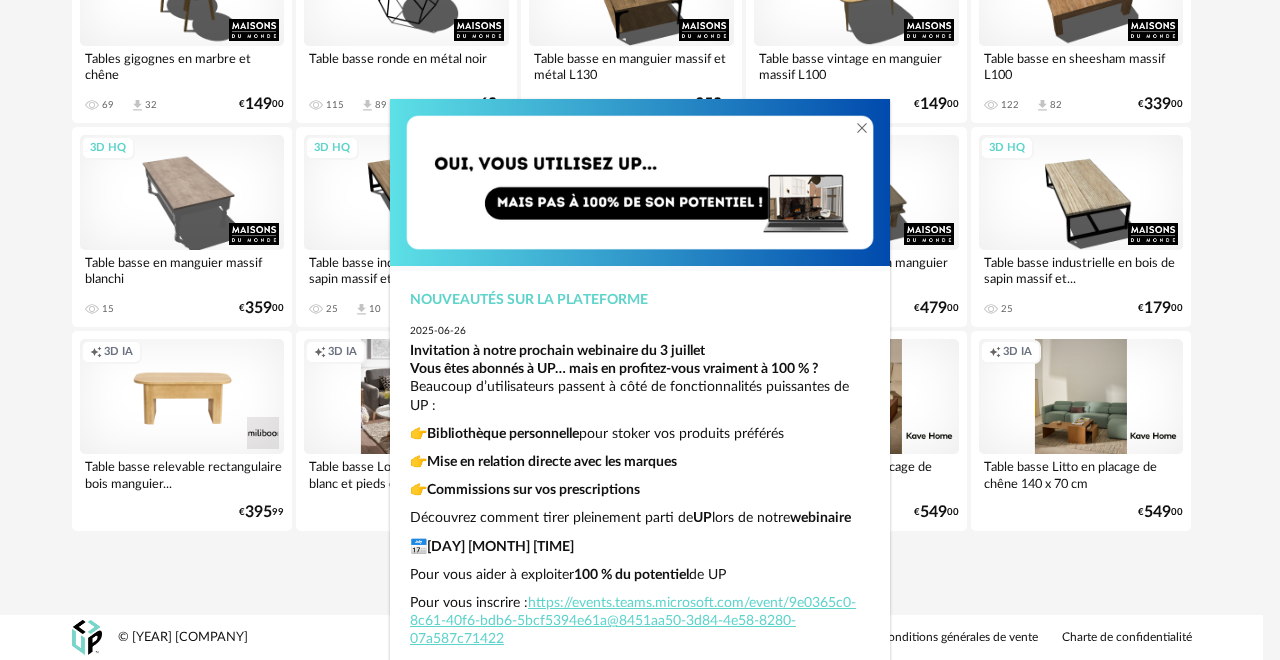 click on "Nouveautés sur la plateforme   2025-06-26   Invitation à notre prochain webinaire du 3 juillet    Vous êtes abonnés à UP… mais en profitez-vous vraiment à 100 % ?  Beaucoup d’utilisateurs passent à côté de fonctionnalités puissantes de UP :  👉  Bibliothèque personnelle  pour stoker vos produits préférés  👉  Mise en relation directe avec les marques   👉  Commissions sur vos prescriptions Découvrez comment tirer pleinement parti de  UP  lors de notre  webinaire 📅  Jeudi 3 juillet de 14 à 15h Pour vous aider à exploiter  100 % du potentiel  de UP Pour vous inscrire :  https://events.teams.microsoft.com/event/9e0365c0-8c61-40f6-bdb6-5bcf5394e61a@8451aa50-3d84-4e58-8280-07a587c71422   Voir toutes les nouveautés" at bounding box center (640, 330) 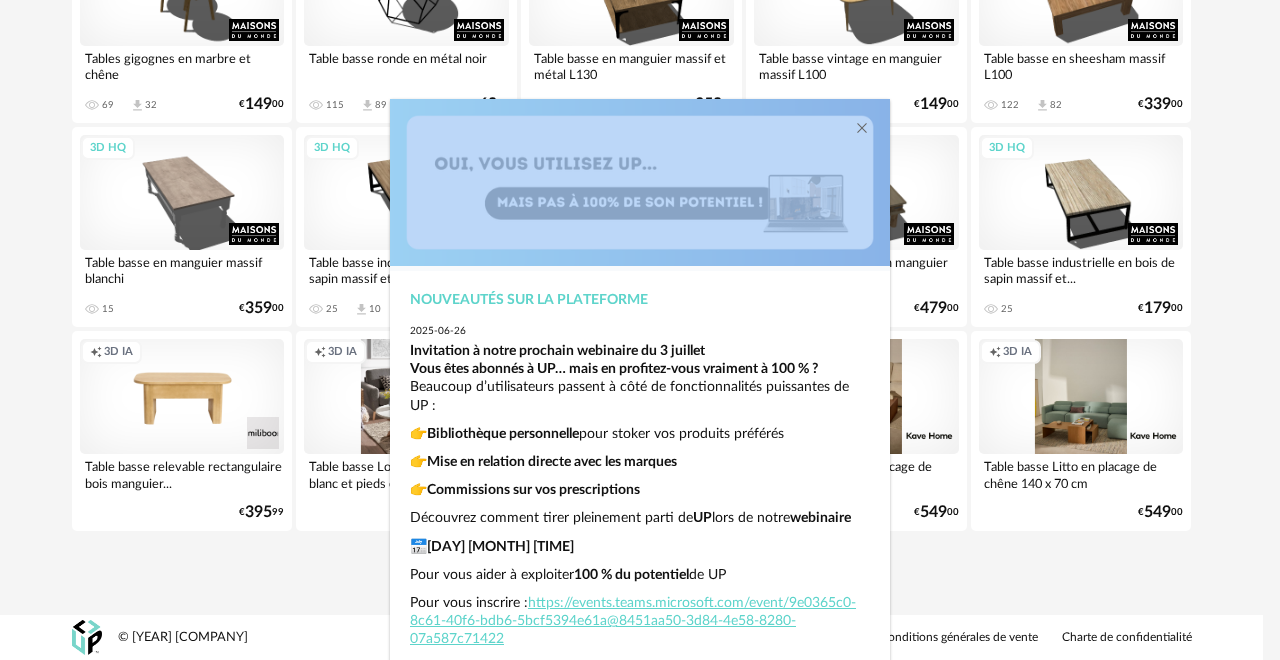 click on "Nouveautés sur la plateforme   2025-06-26   Invitation à notre prochain webinaire du 3 juillet    Vous êtes abonnés à UP… mais en profitez-vous vraiment à 100 % ?  Beaucoup d’utilisateurs passent à côté de fonctionnalités puissantes de UP :  👉  Bibliothèque personnelle  pour stoker vos produits préférés  👉  Mise en relation directe avec les marques   👉  Commissions sur vos prescriptions Découvrez comment tirer pleinement parti de  UP  lors de notre  webinaire 📅  Jeudi 3 juillet de 14 à 15h Pour vous aider à exploiter  100 % du potentiel  de UP Pour vous inscrire :  https://events.teams.microsoft.com/event/9e0365c0-8c61-40f6-bdb6-5bcf5394e61a@8451aa50-3d84-4e58-8280-07a587c71422   Voir toutes les nouveautés" at bounding box center [640, 330] 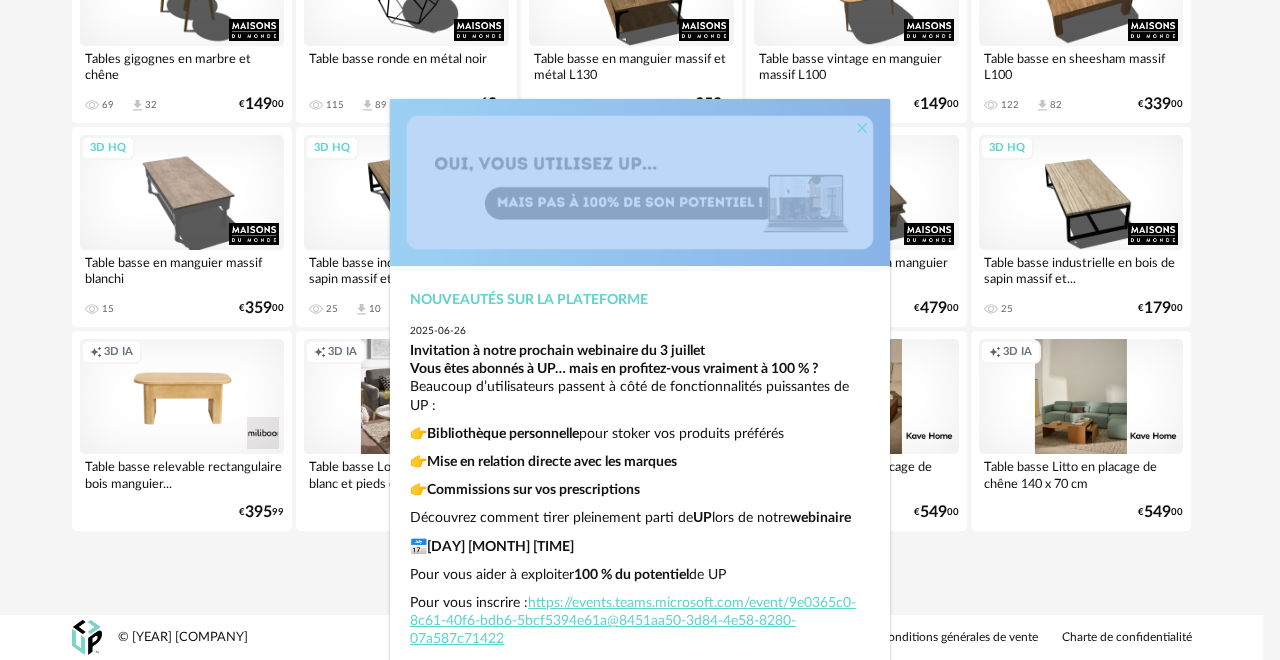 click at bounding box center [862, 128] 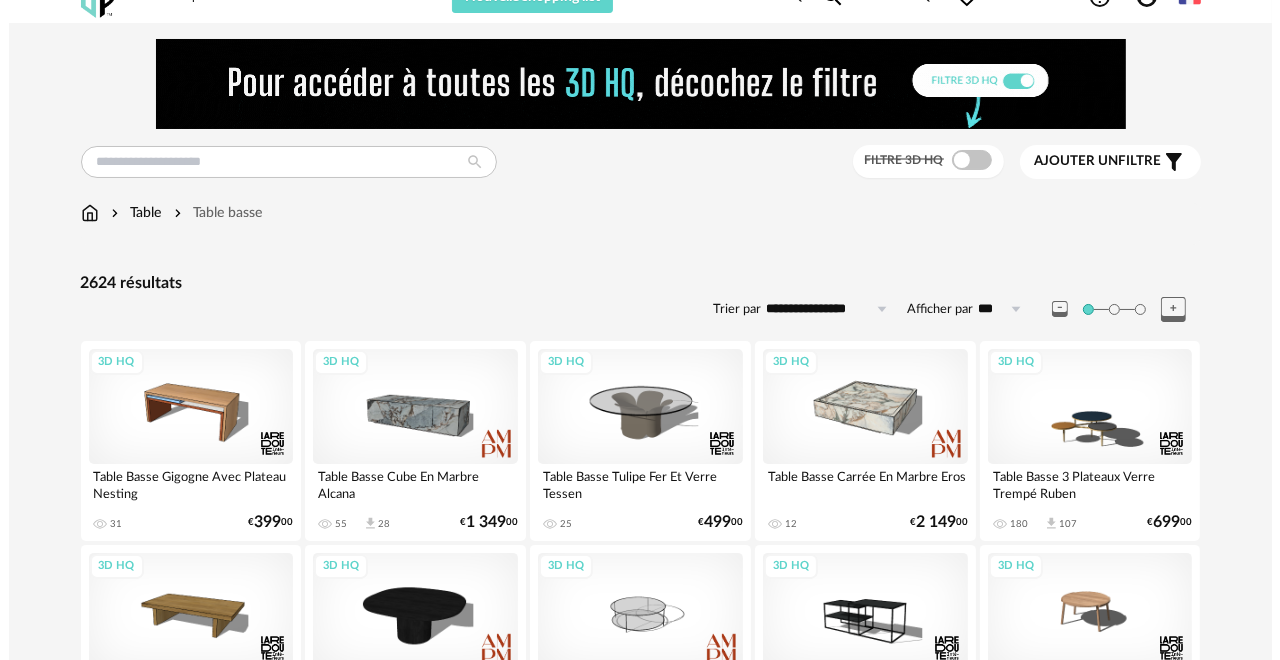 scroll, scrollTop: 0, scrollLeft: 0, axis: both 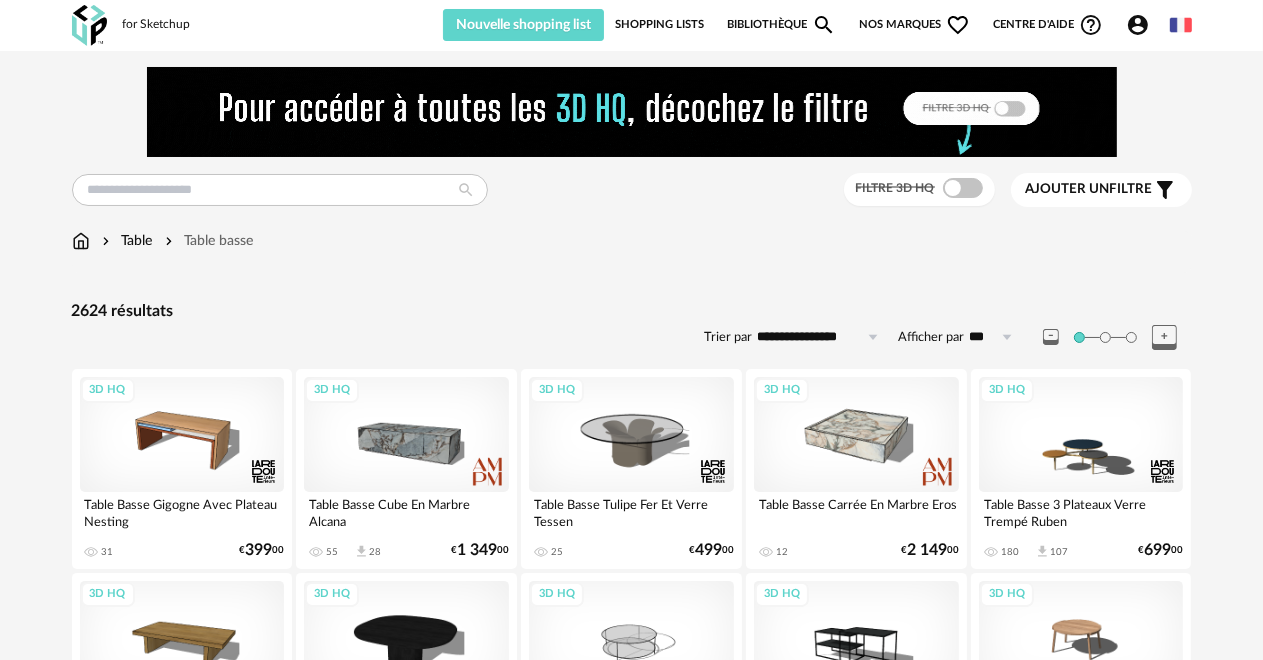 click on "Ajouter un" at bounding box center [1068, 189] 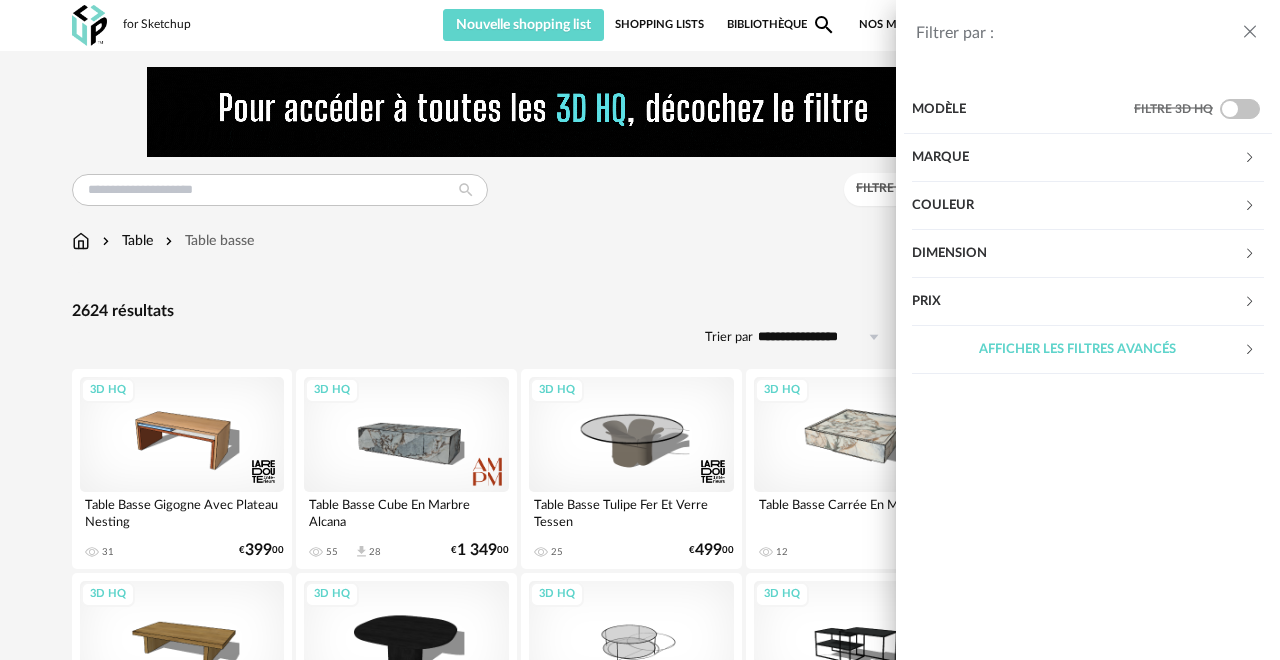 click on "Couleur" at bounding box center [1077, 206] 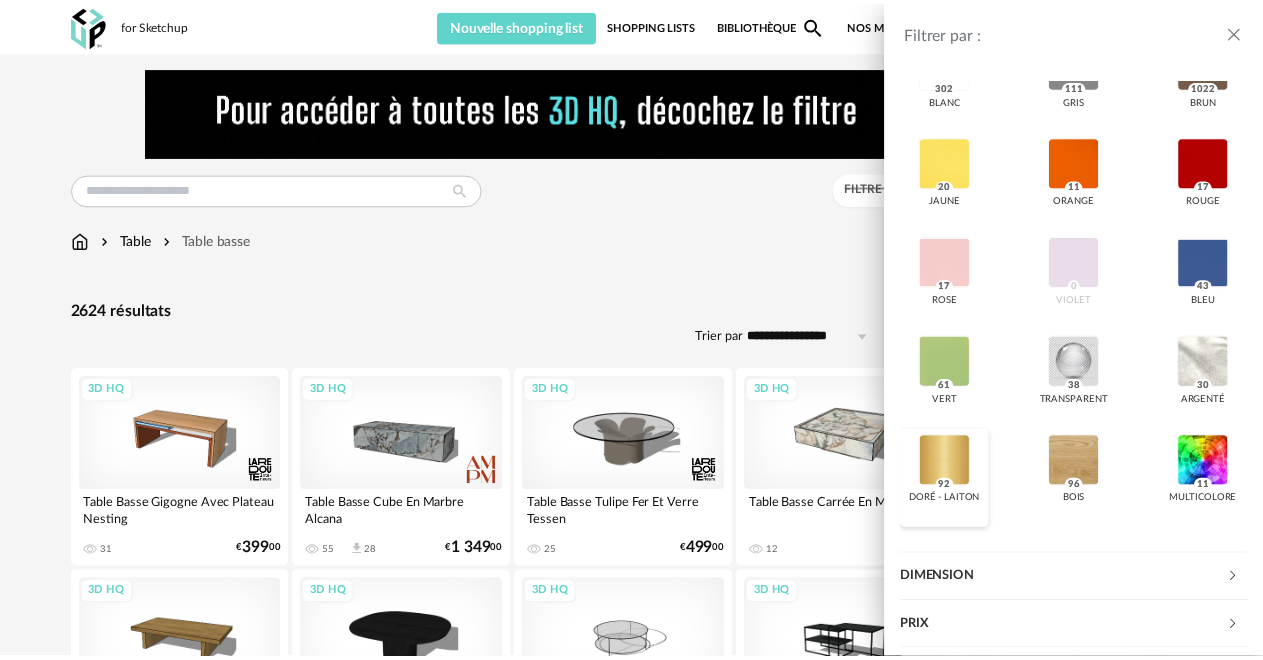 scroll, scrollTop: 346, scrollLeft: 0, axis: vertical 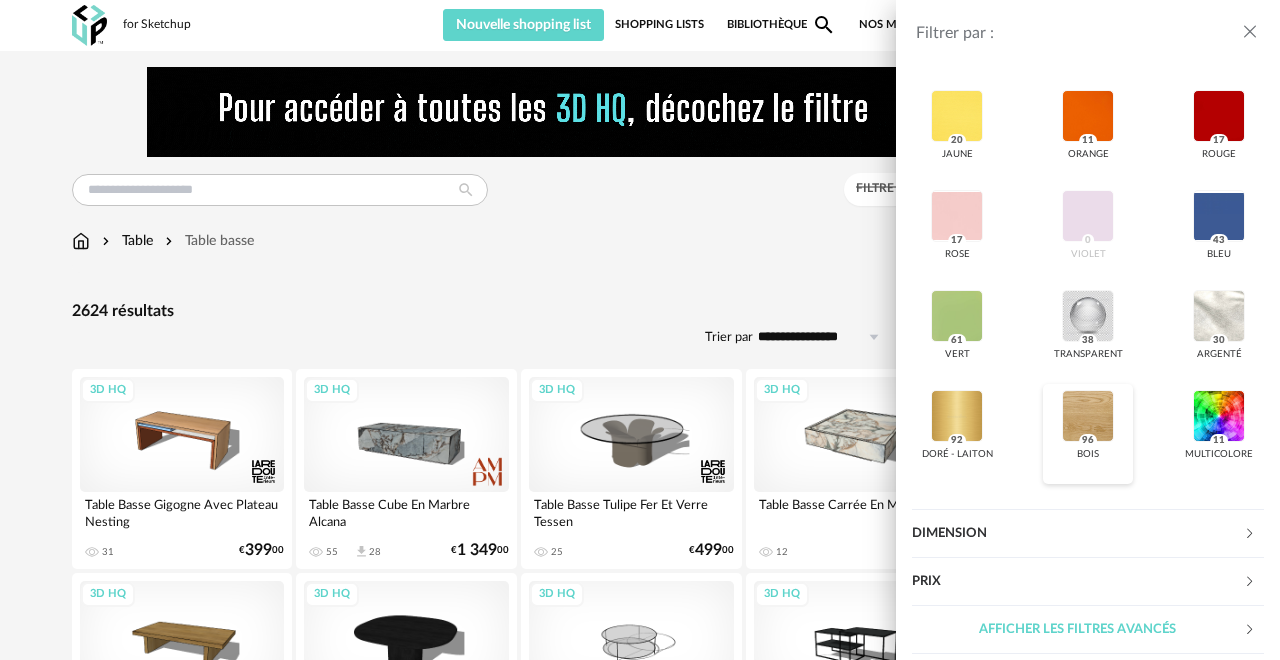 click at bounding box center [1088, 416] 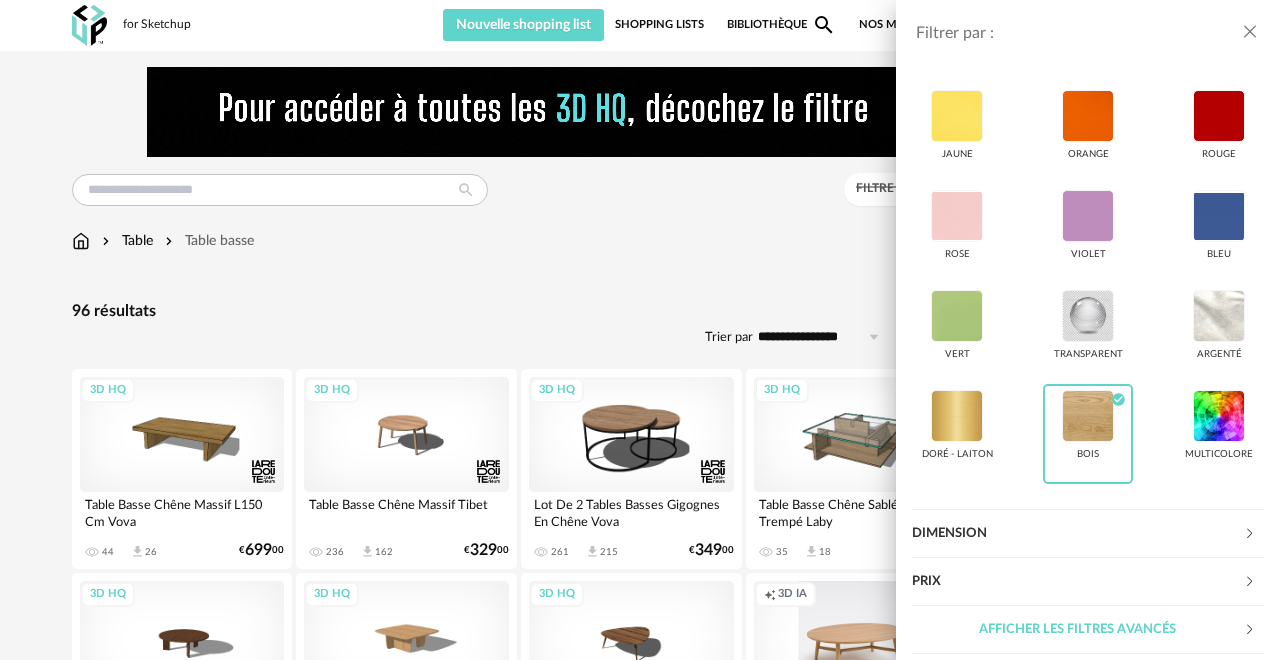 click on "Filtrer par :   Modèle
Filtre 3D HQ
Marque
&tradition
0
101 Copenhagen
0
366 Concept
0
AMPM
35
AYTM
0
Acte DECO
0
Airborne Design
2
Alinea
3     Arrow Right icon
Afficher toutes les marques
Toutes les marques   Close icon
Couleur
noir
acier
beige
blanc
gris
brun
jaune
orange
rouge
rose
violet
bleu
vert
transparent
argenté
doré - laiton
bois
Check Circle icon
multicolore
Dimension
Hauteur    *** 0% 10% 20% 30% 40% 50% 60% 70% 80% 90% 100%     ** 0% 10% 20% 30% 40% 50% 60% 70% 80% 90% 100%     Largeur" at bounding box center [640, 330] 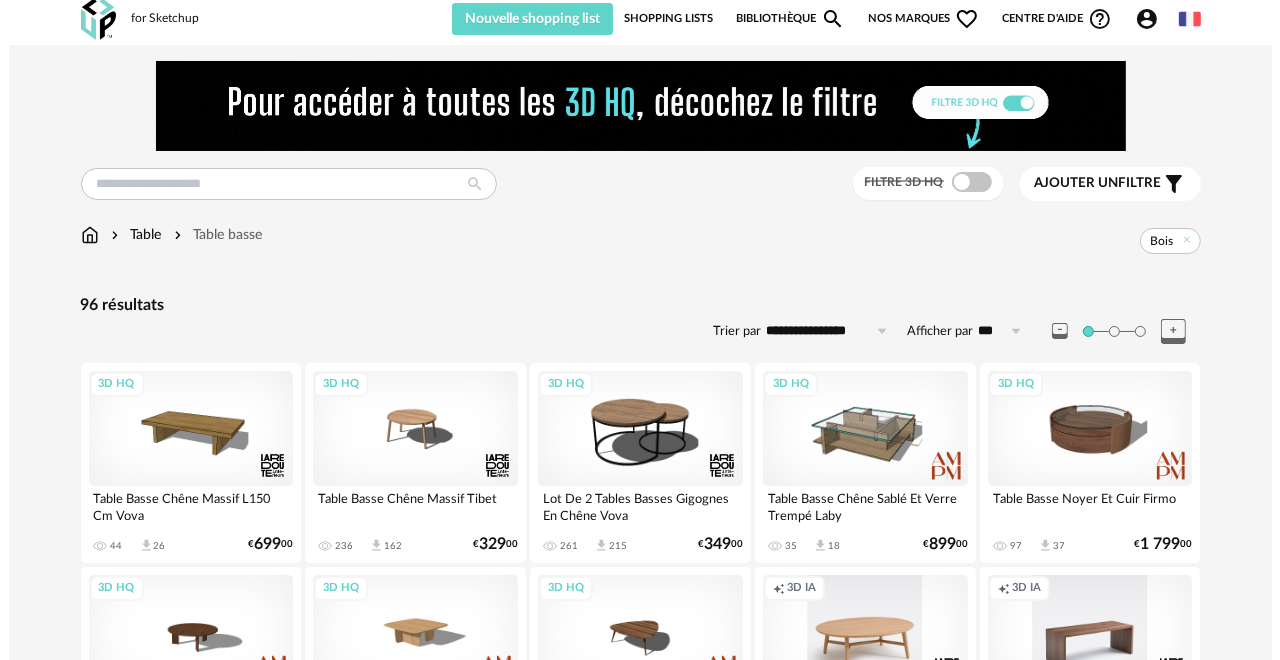 scroll, scrollTop: 0, scrollLeft: 0, axis: both 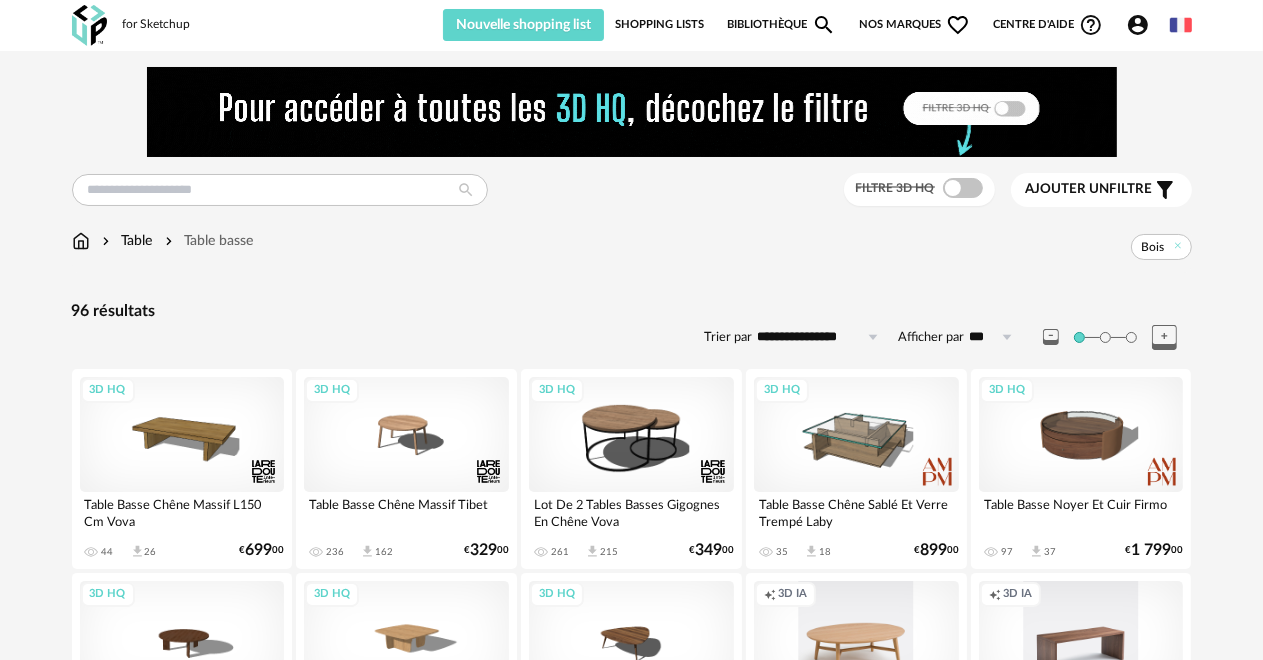 click on "Ajouter un" at bounding box center (1068, 189) 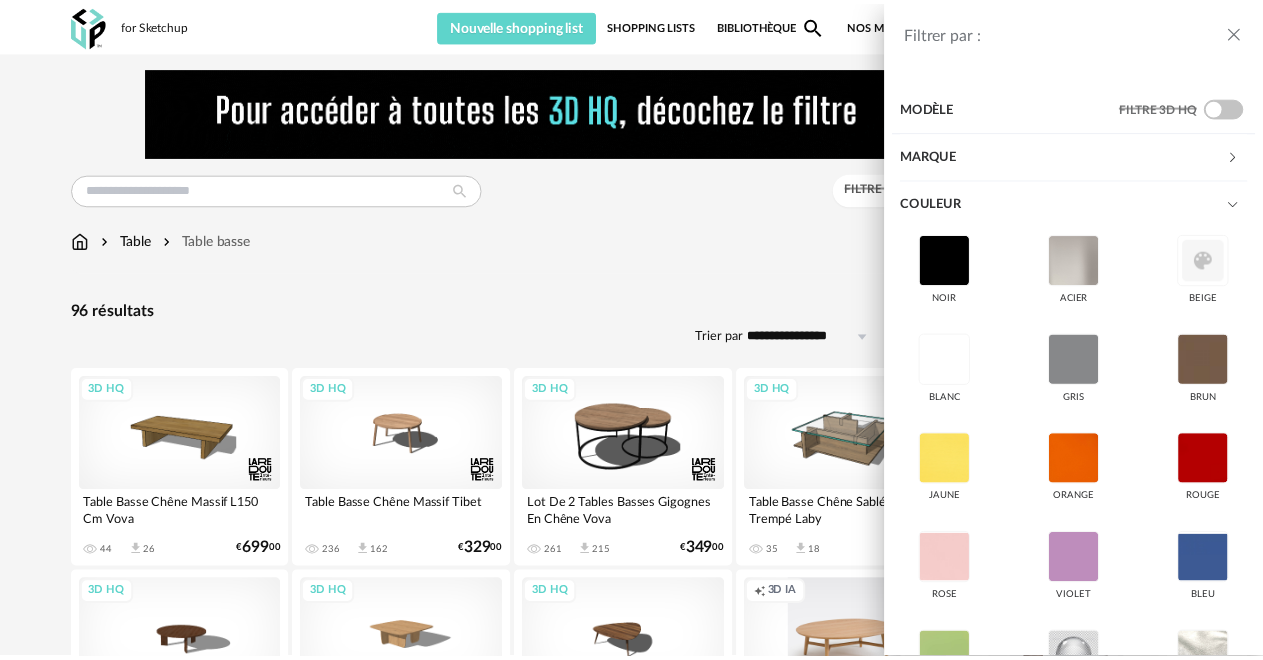 scroll, scrollTop: 0, scrollLeft: 0, axis: both 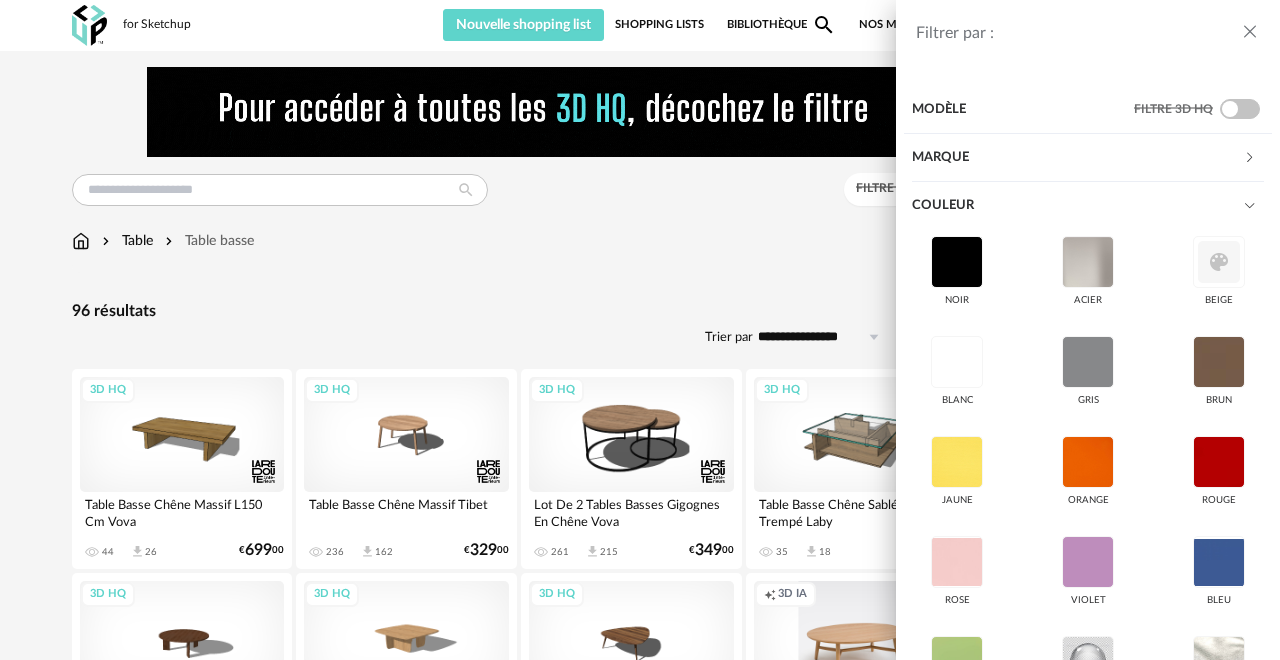 click on "Marque" at bounding box center (1077, 158) 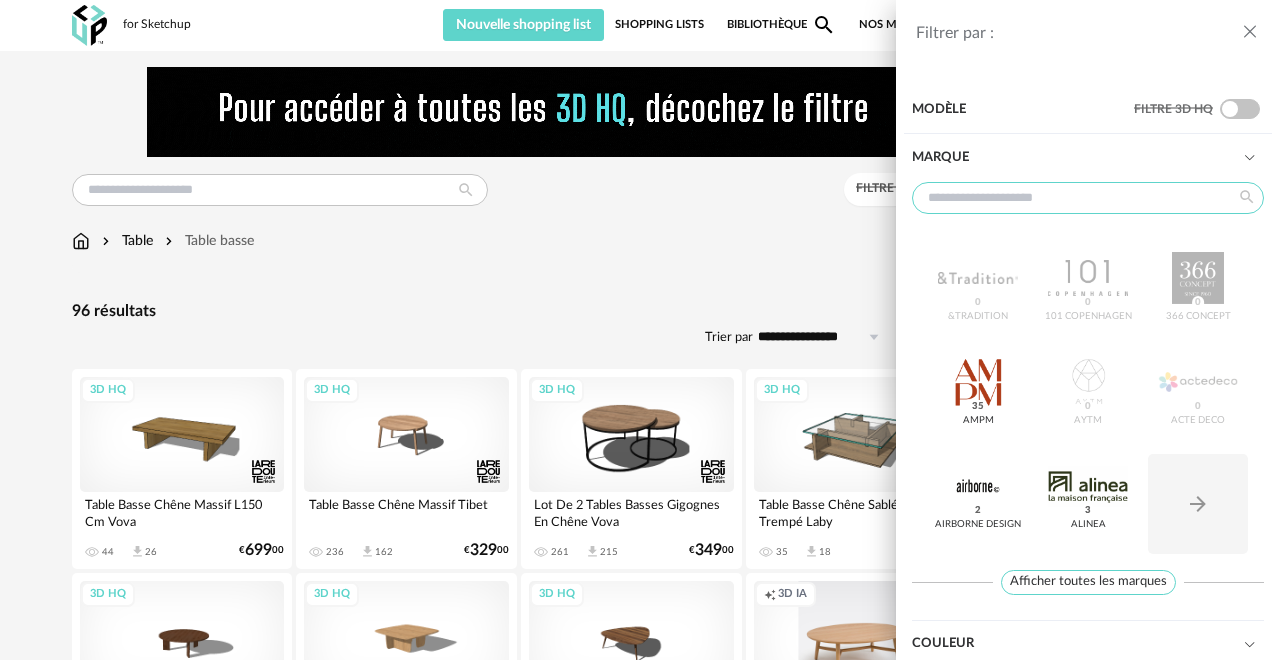 click at bounding box center [1088, 198] 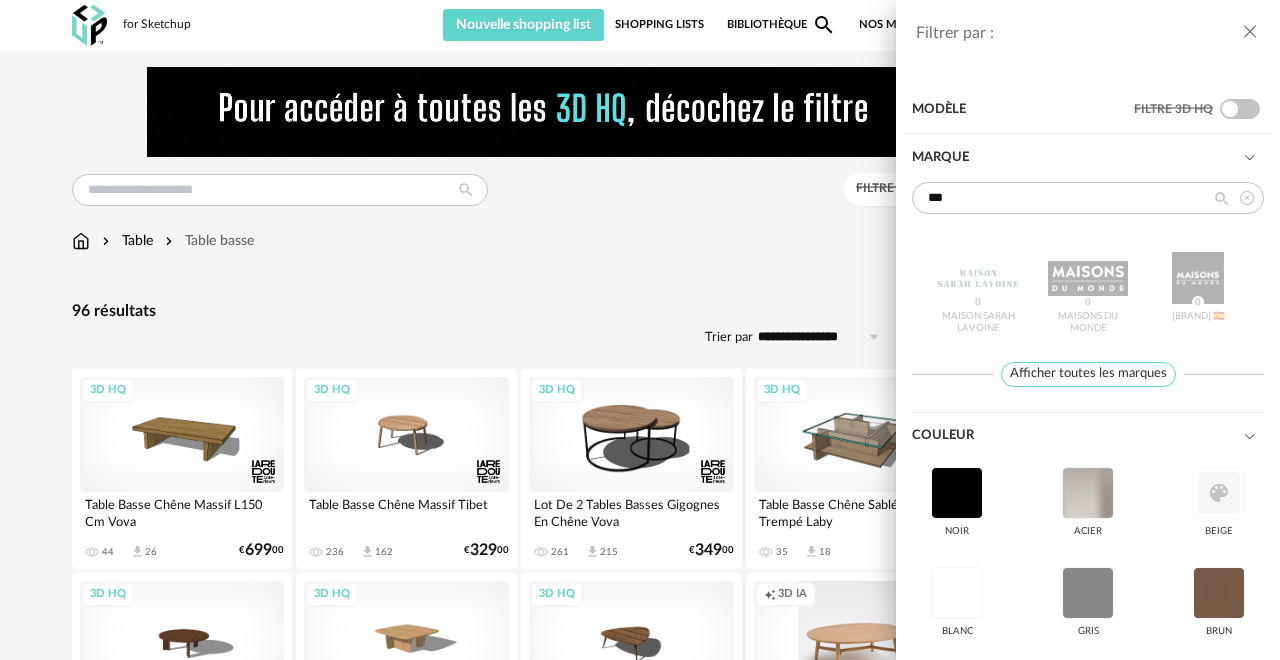 click on "Maison Sarah Lavoine
0
Maisons du Monde
0
Maisons du Monde 🇪🇸
0" at bounding box center (1088, 292) 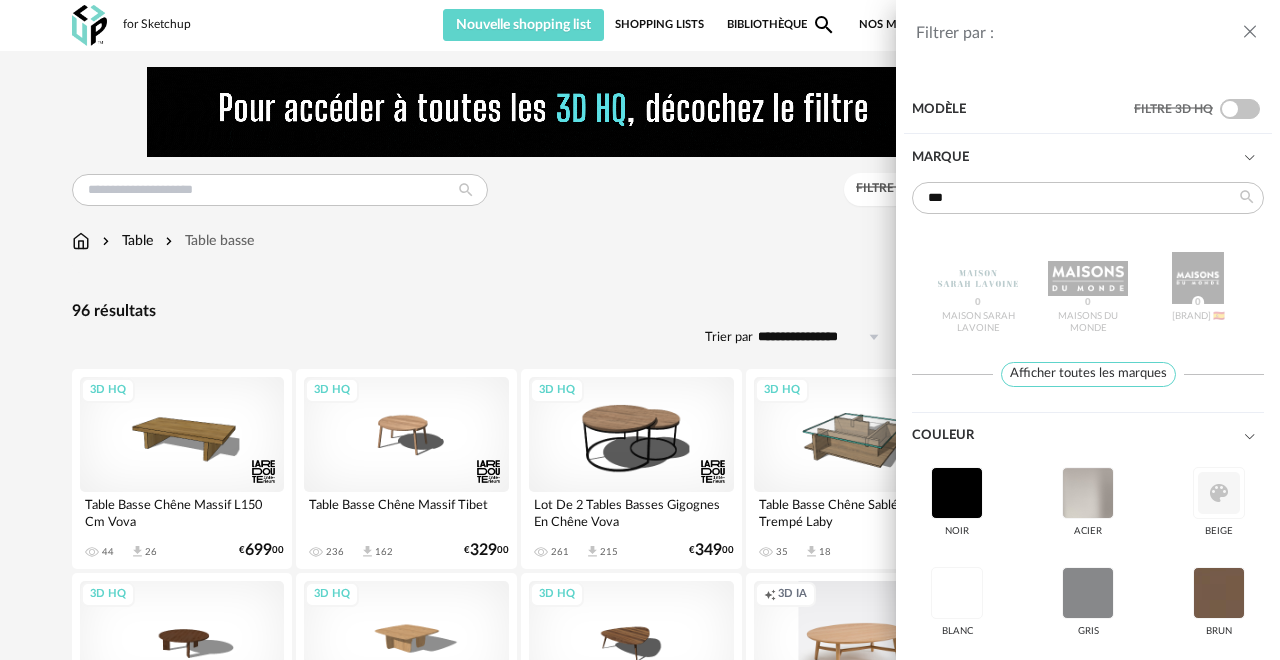 click on "Maison Sarah Lavoine
0
Maisons du Monde
0
Maisons du Monde 🇪🇸
0" at bounding box center (1088, 292) 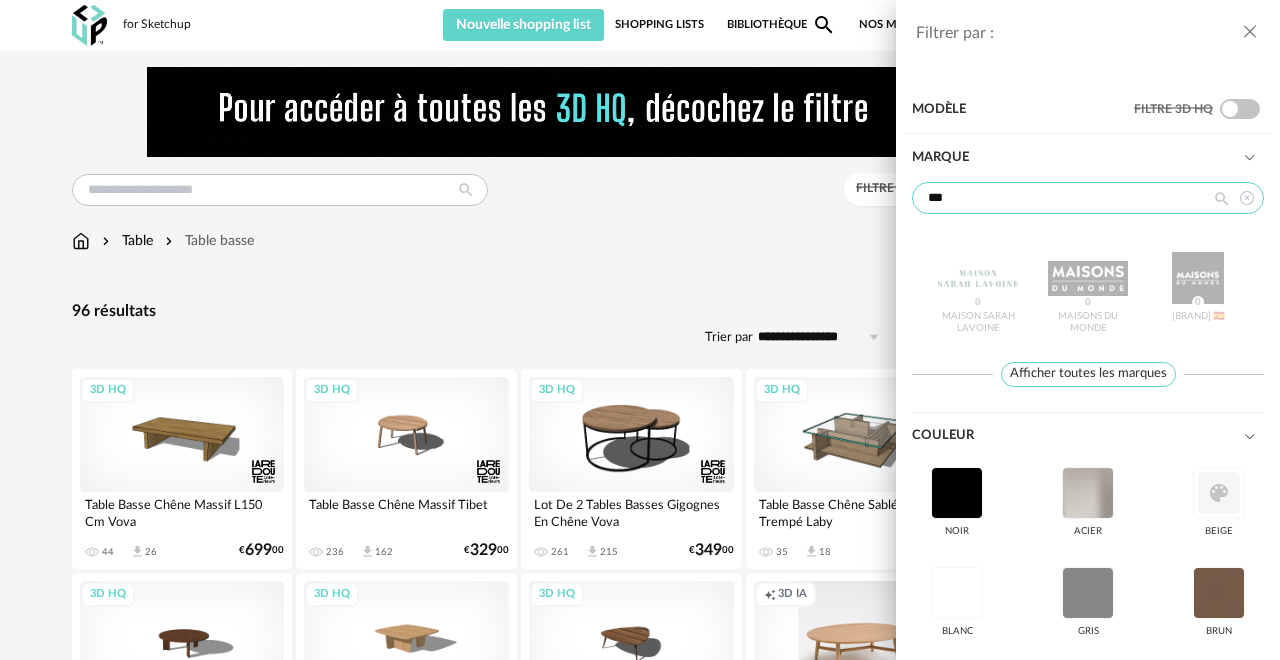 click on "***" at bounding box center [1088, 198] 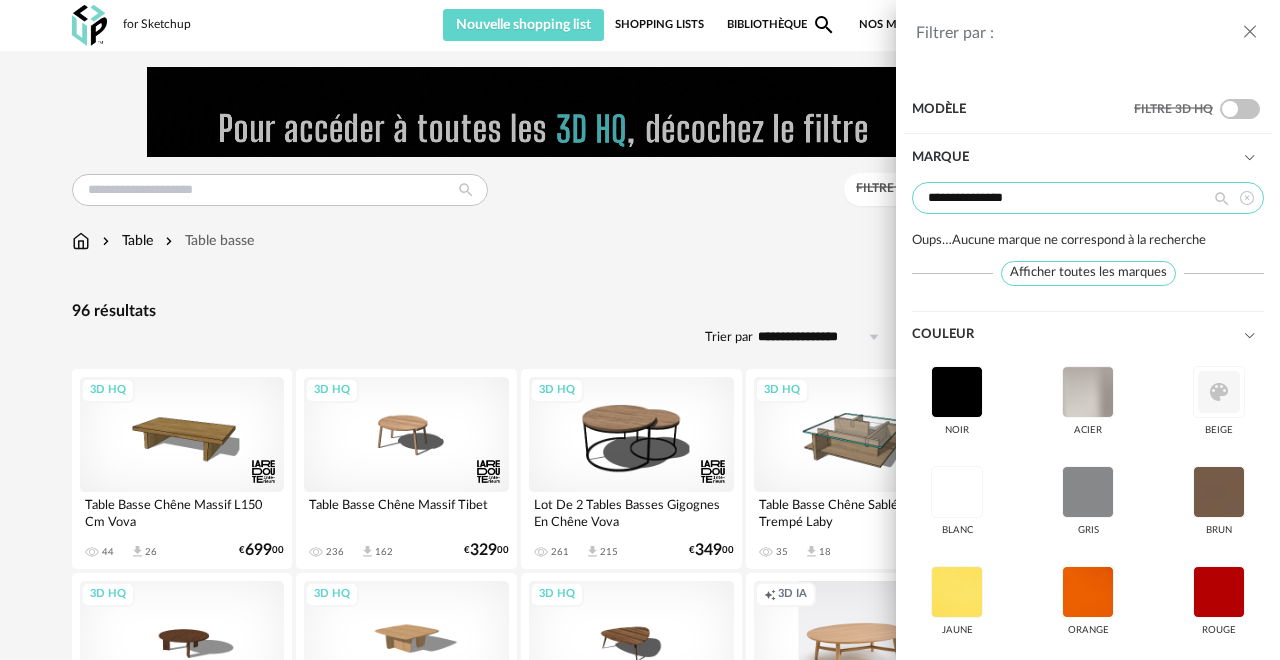 type on "**********" 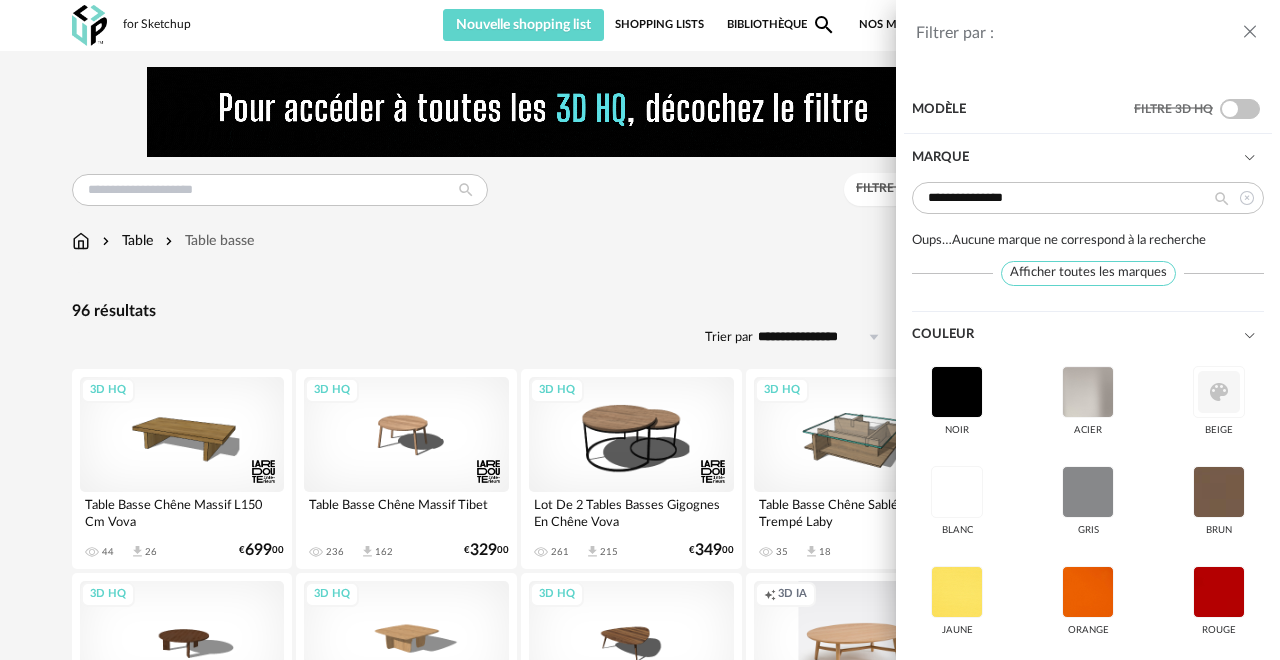 click at bounding box center (1221, 200) 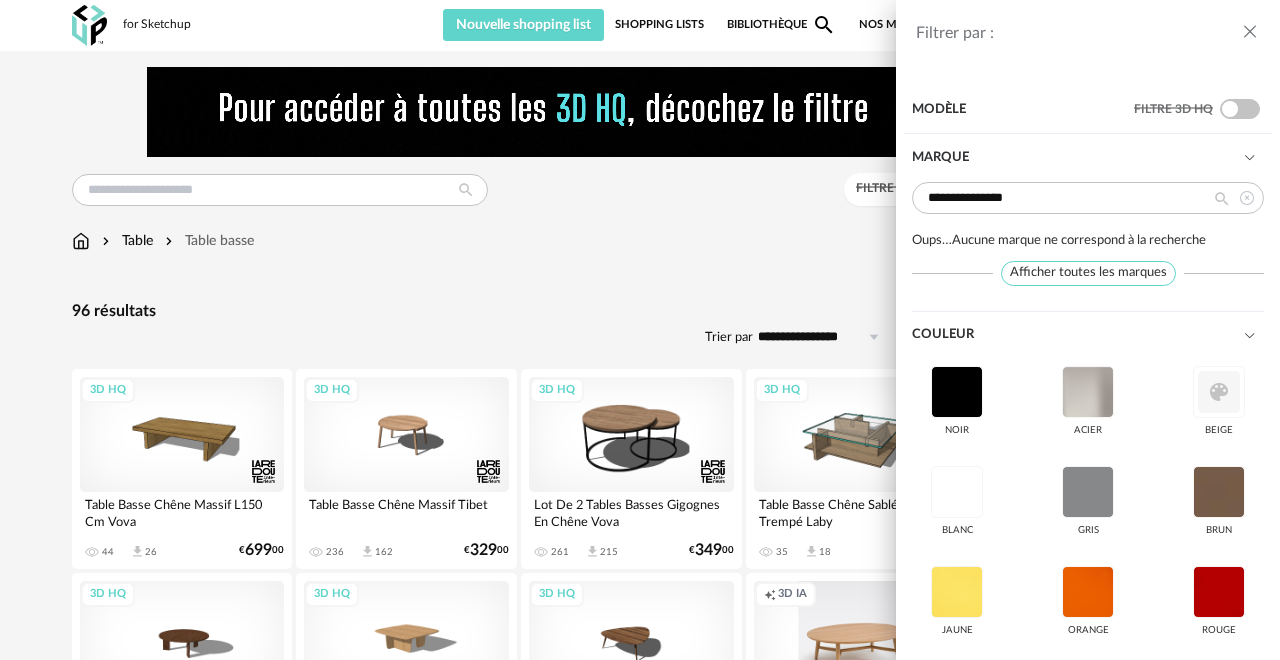 click at bounding box center (1221, 200) 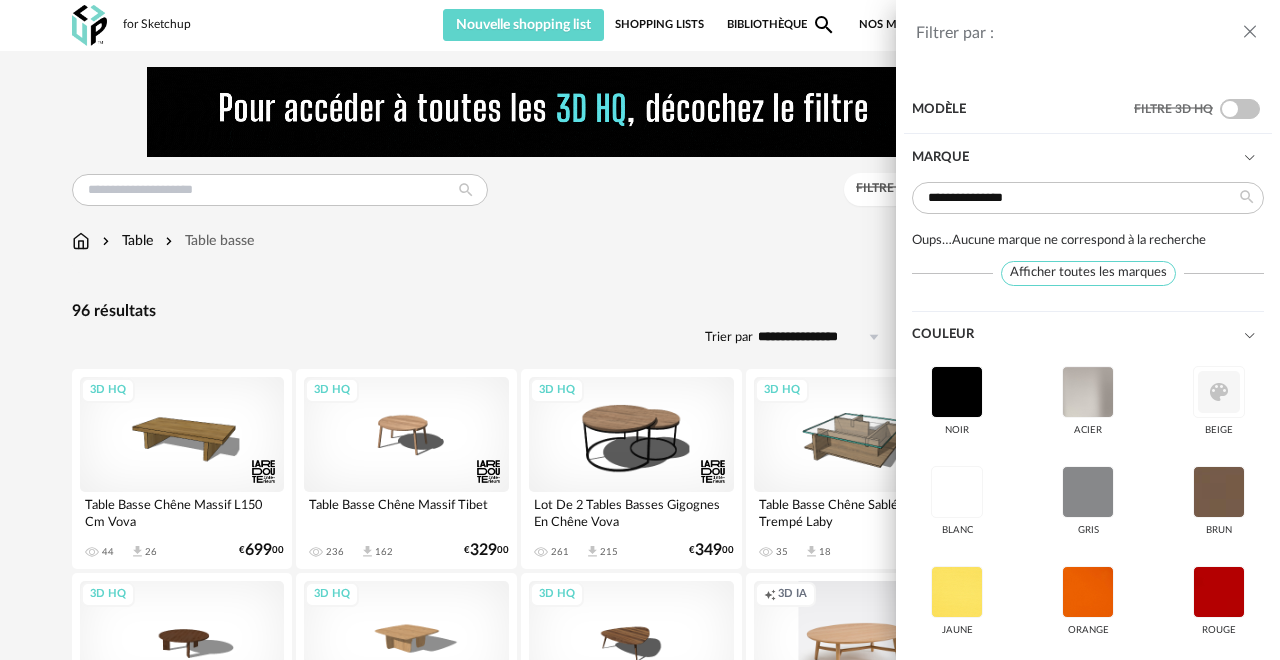 click on "**********" at bounding box center (640, 330) 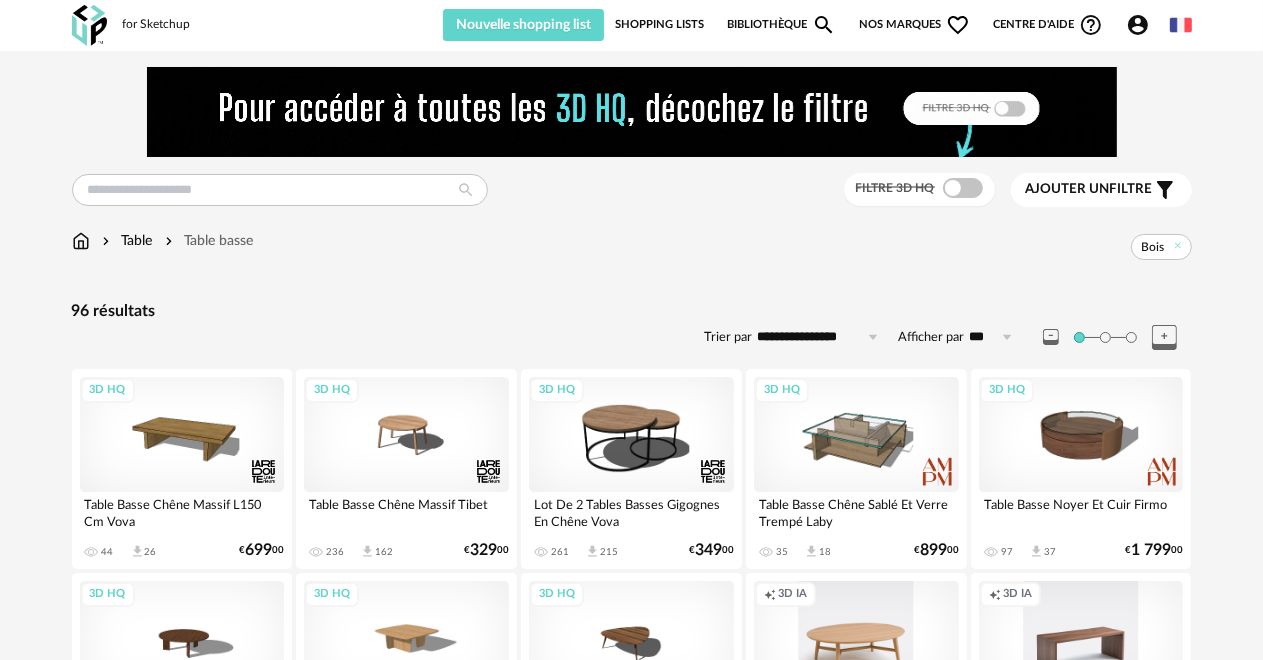 click on "Nos marques Heart Outline icon" at bounding box center (915, 25) 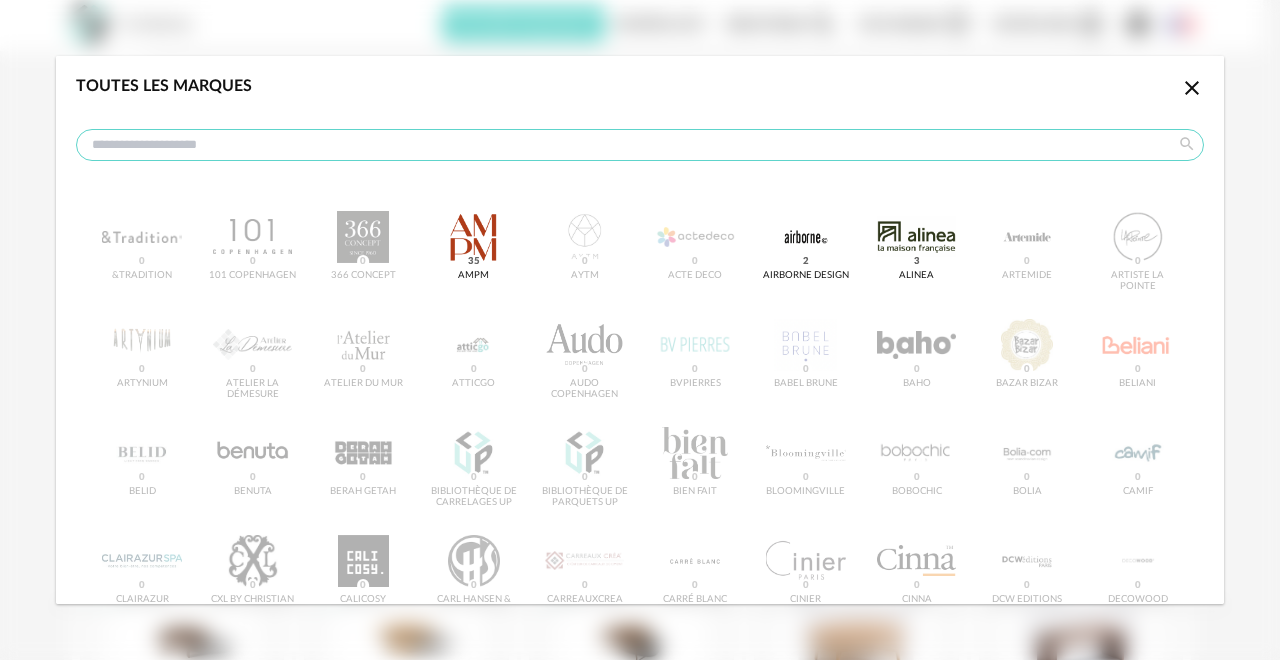 click at bounding box center [640, 145] 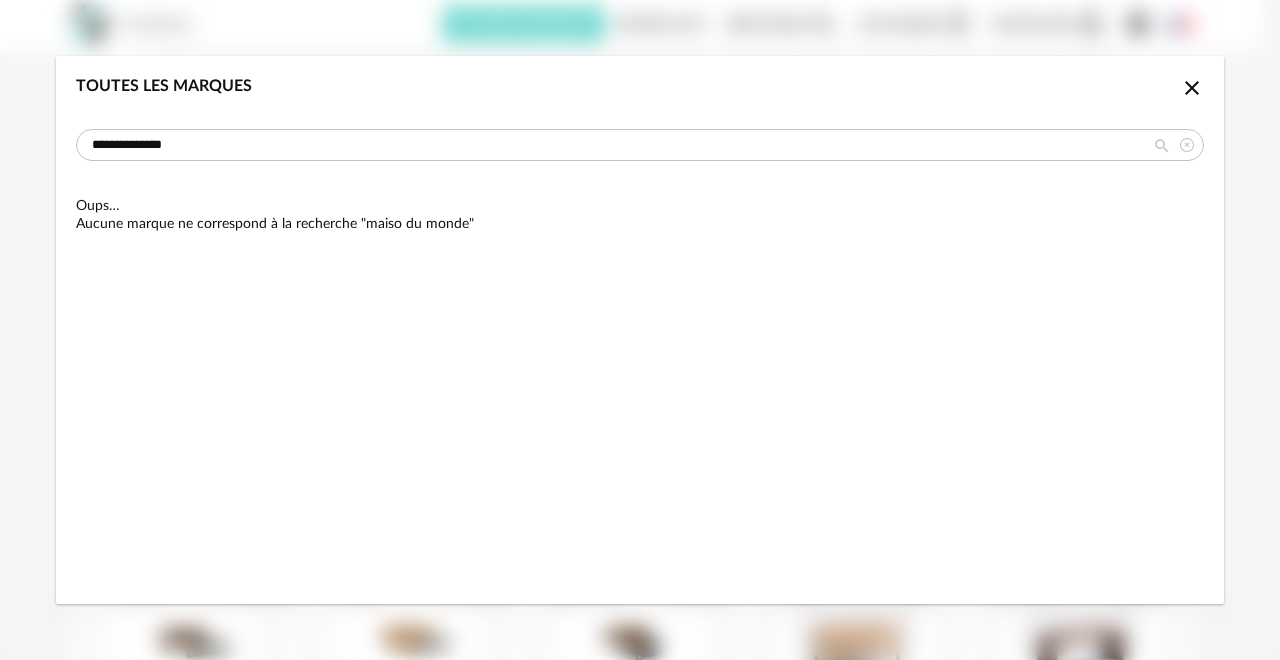 click at bounding box center (1161, 147) 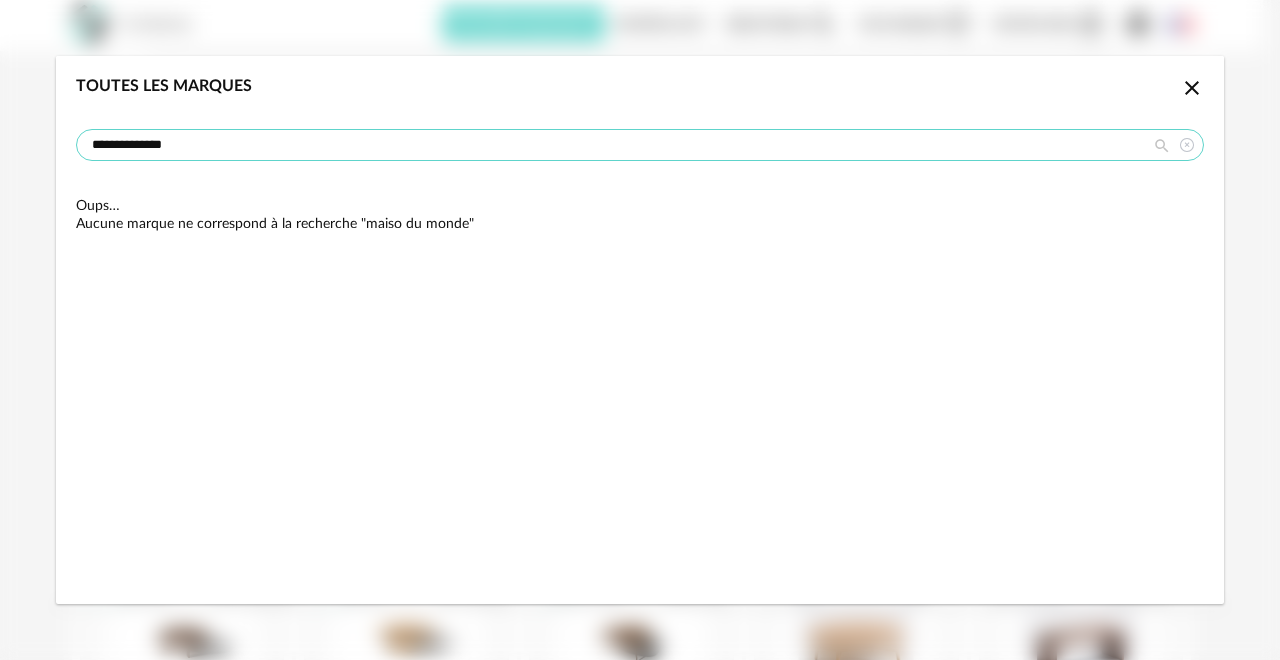 click on "**********" at bounding box center (640, 145) 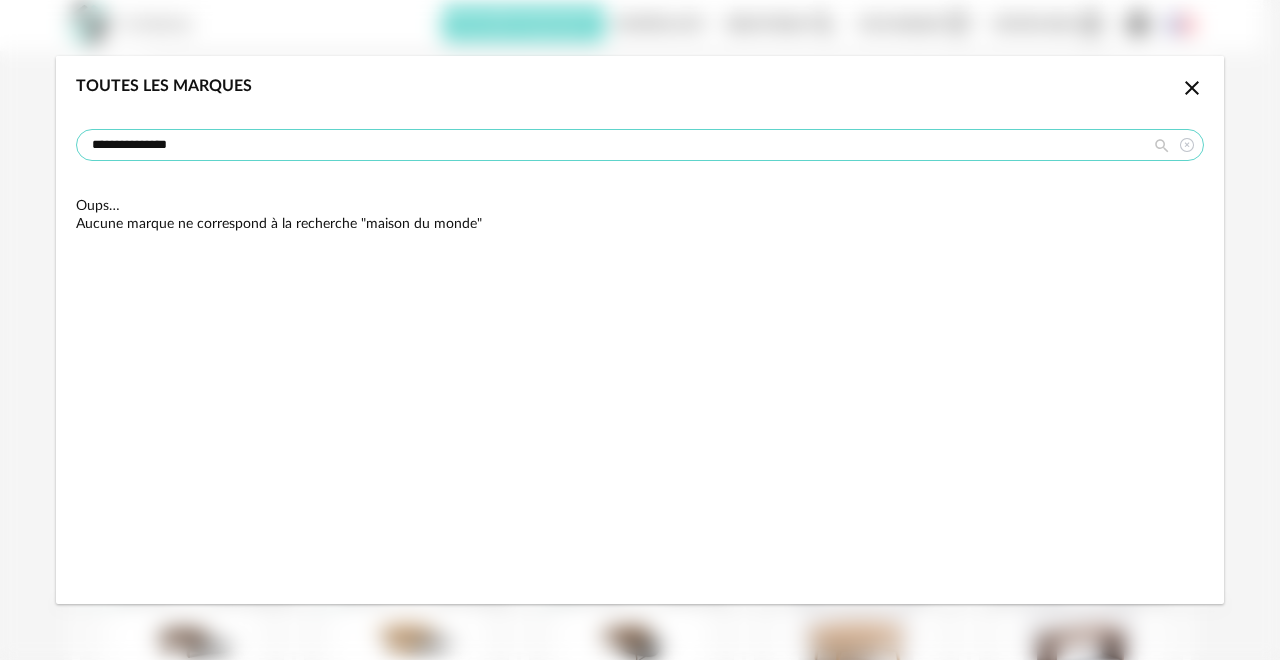 type on "**********" 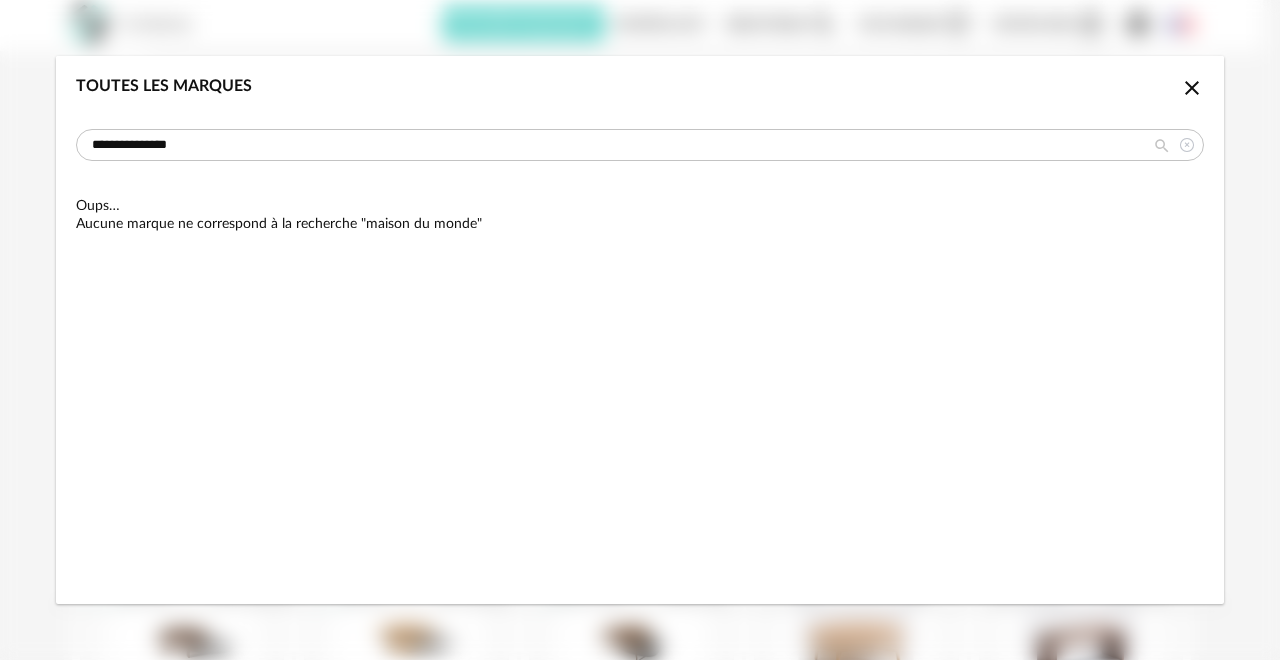 click at bounding box center (1161, 147) 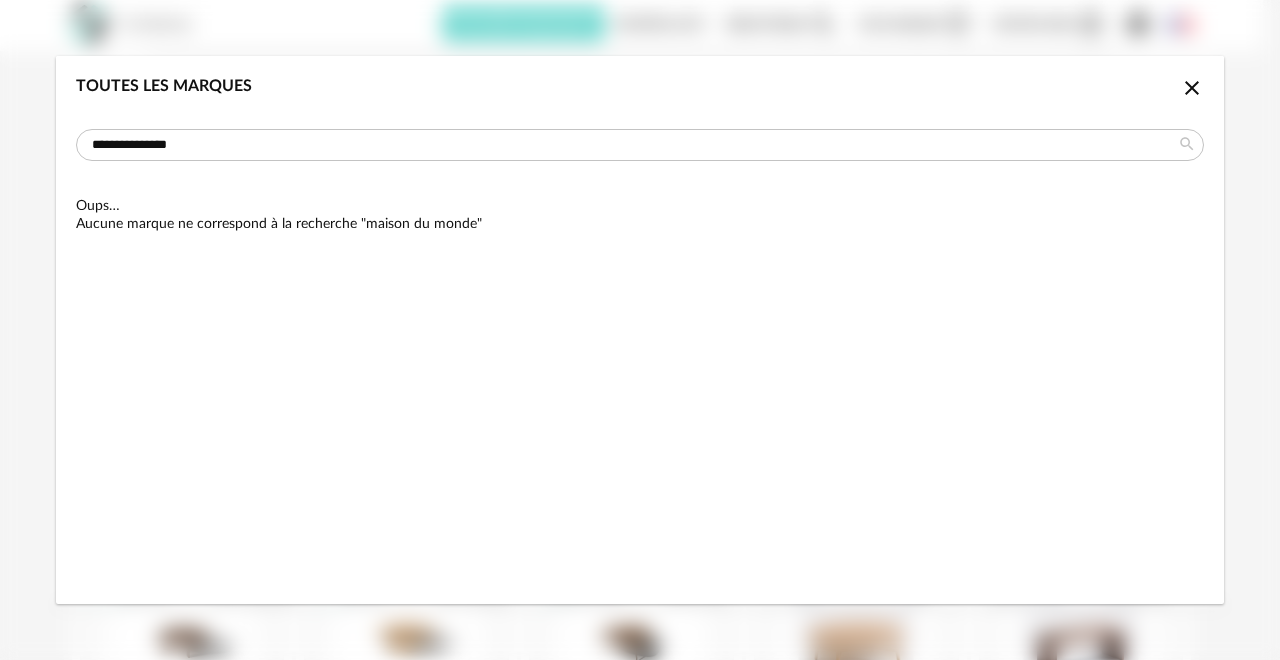 click on "Close icon" 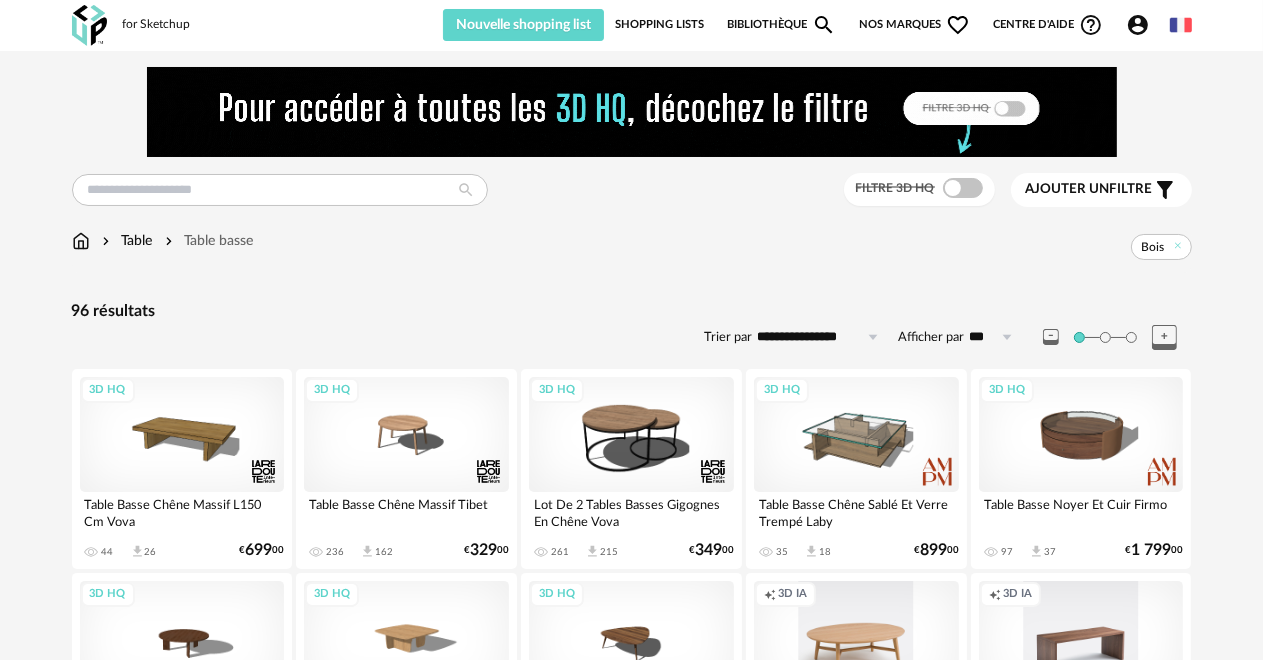 click on "Nos marques Heart Outline icon" at bounding box center (915, 25) 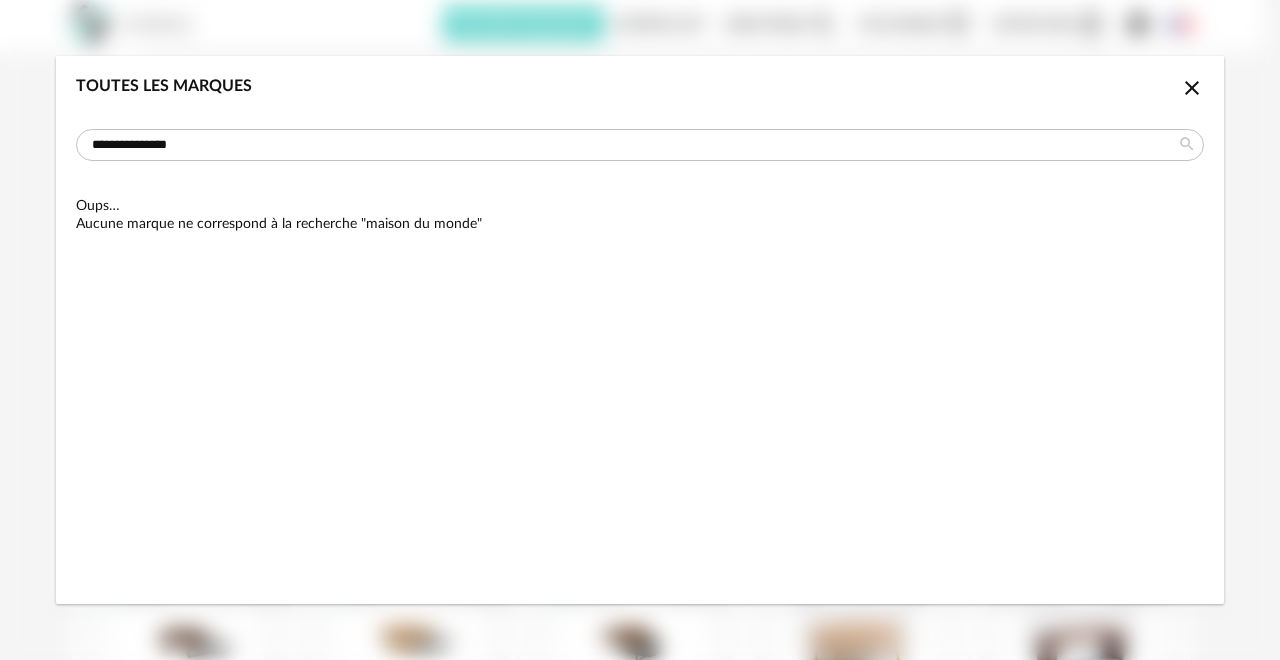 click on "Close icon" 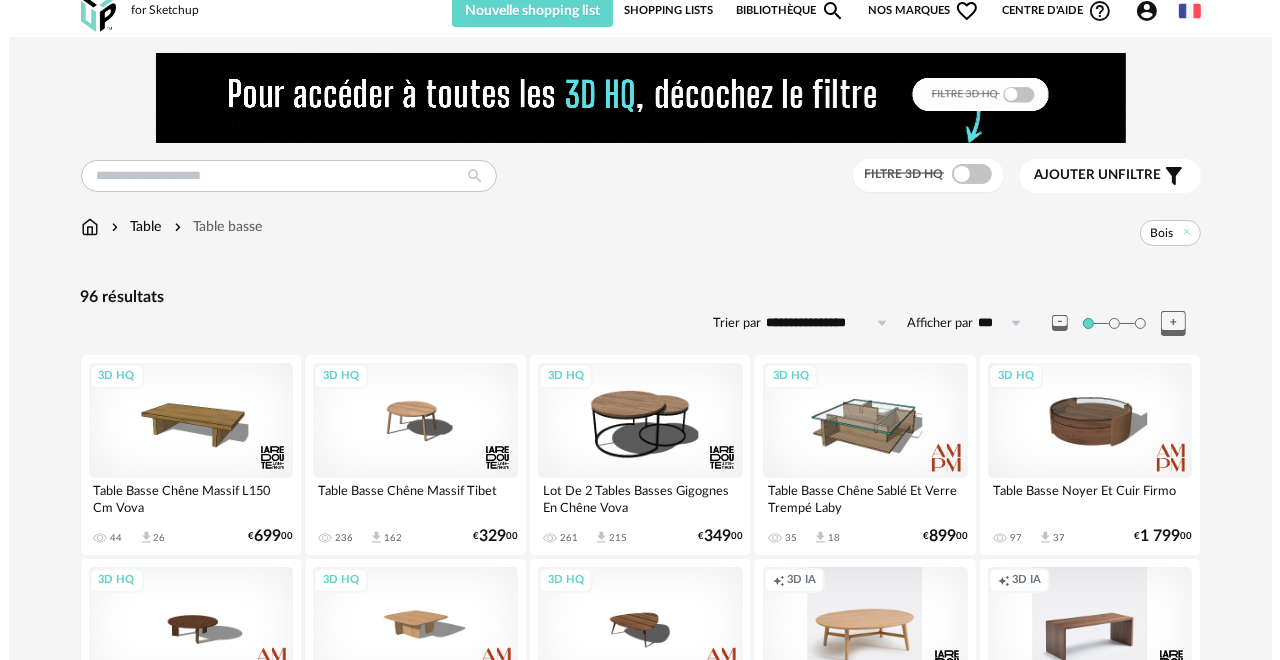 scroll, scrollTop: 0, scrollLeft: 0, axis: both 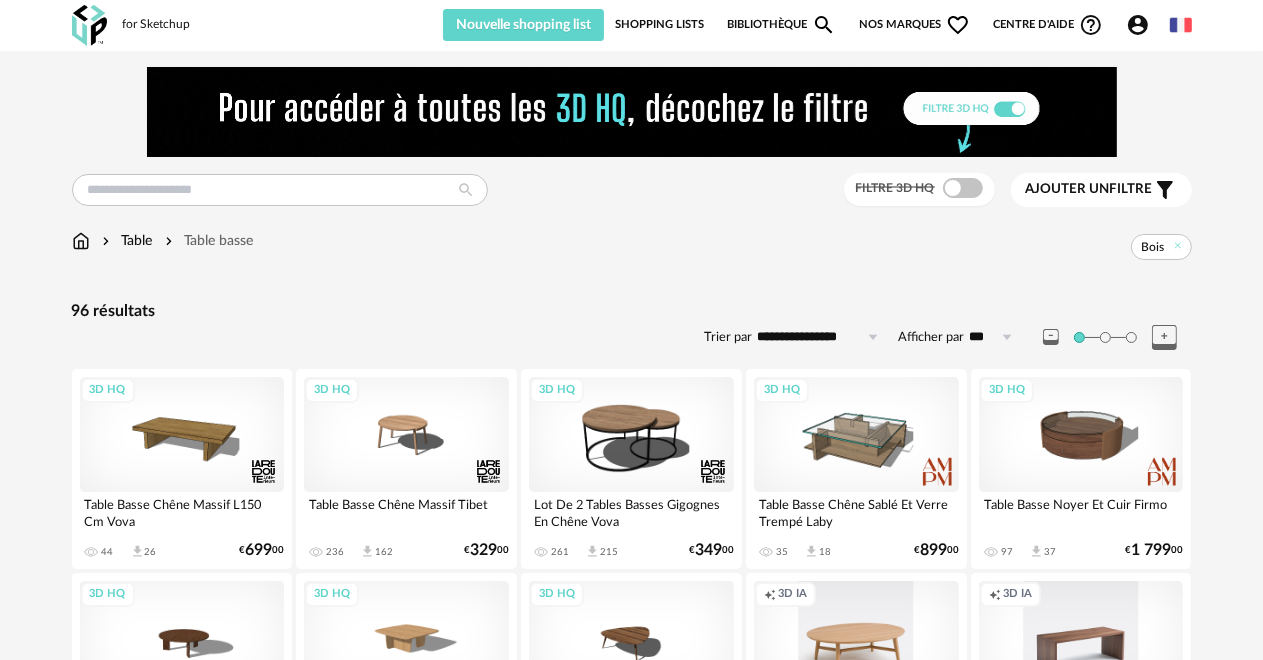 click on "Nos marques Heart Outline icon" at bounding box center [915, 25] 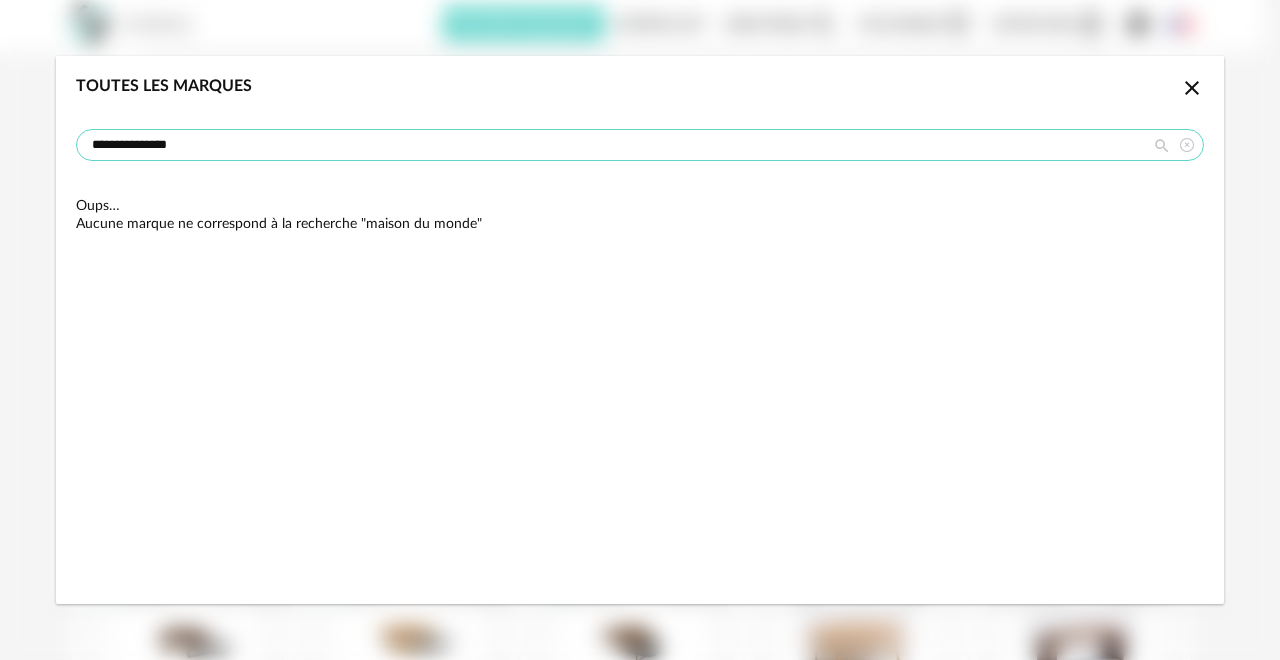 drag, startPoint x: 200, startPoint y: 138, endPoint x: 54, endPoint y: 144, distance: 146.12323 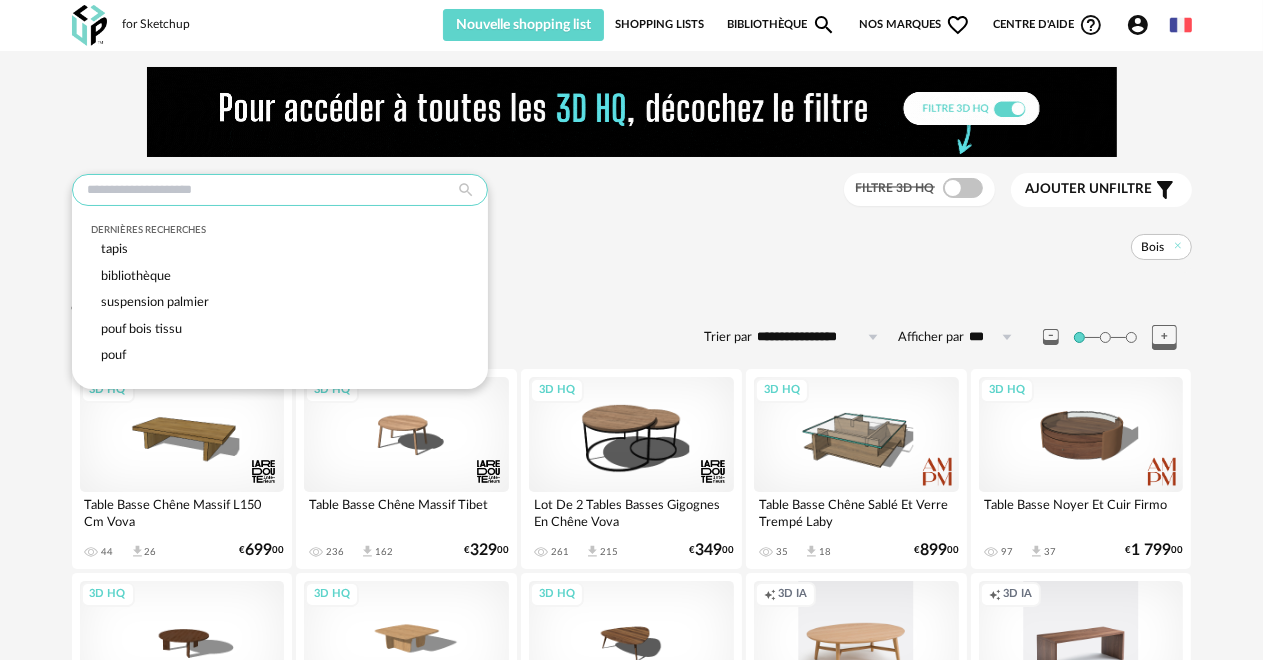 click at bounding box center (280, 190) 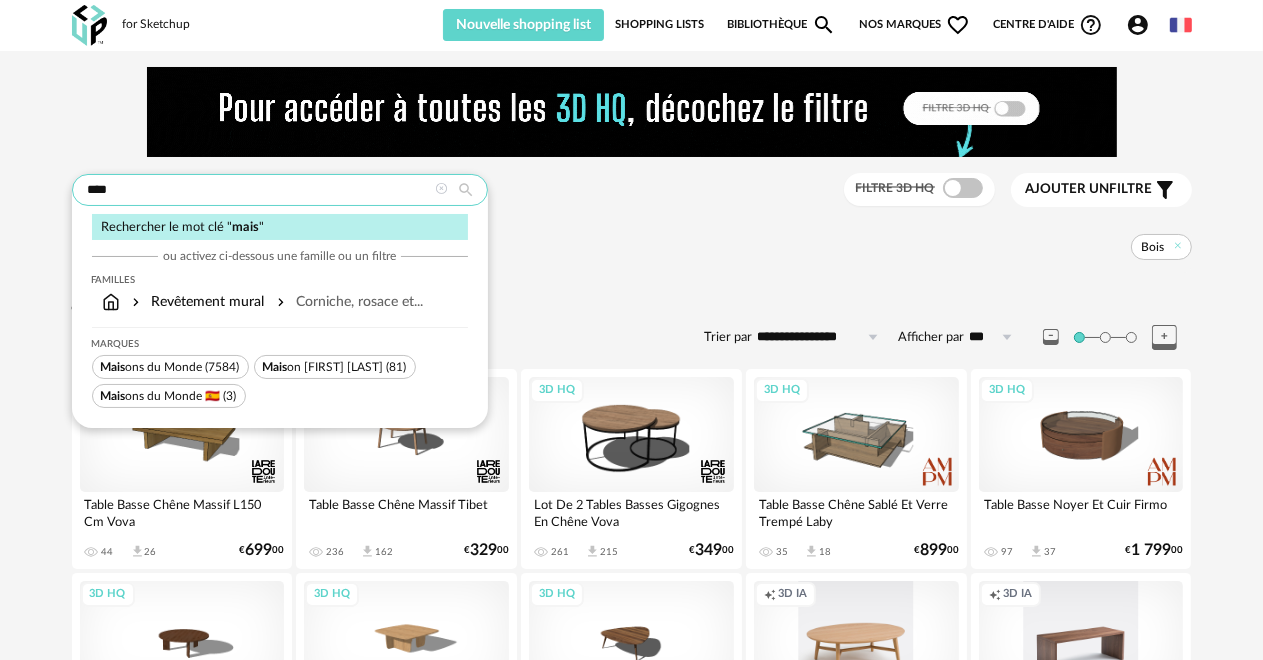 type on "****" 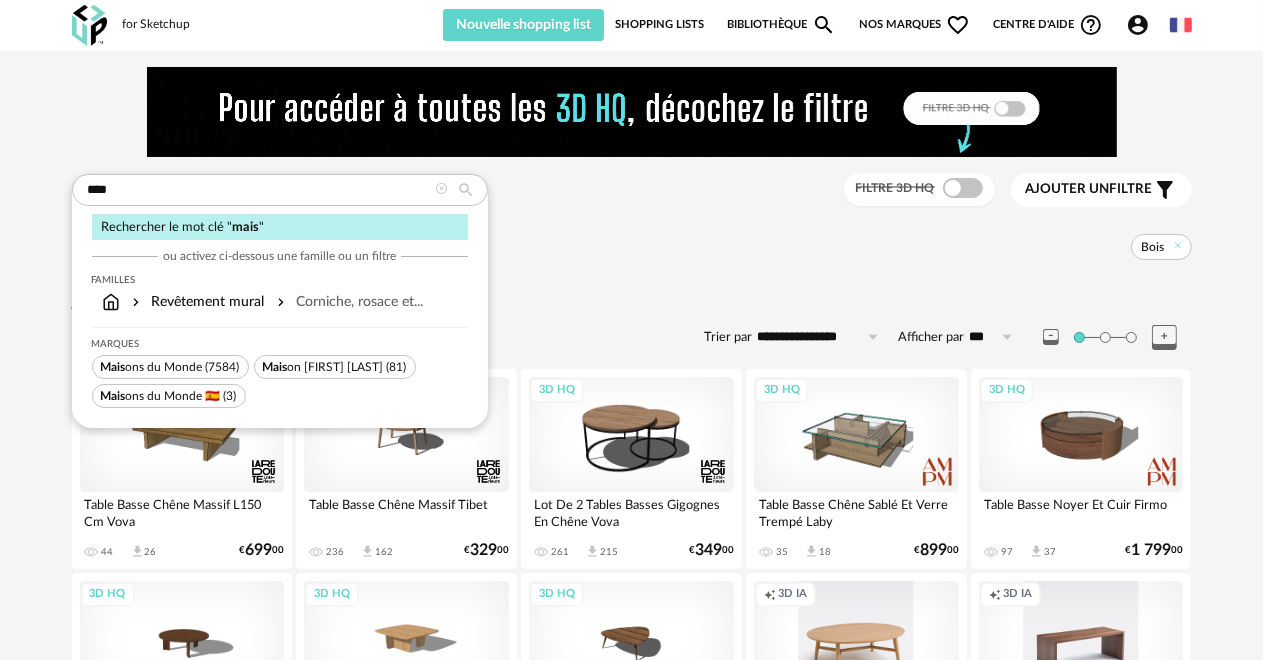 click on "Mais ons du Monde" at bounding box center [152, 367] 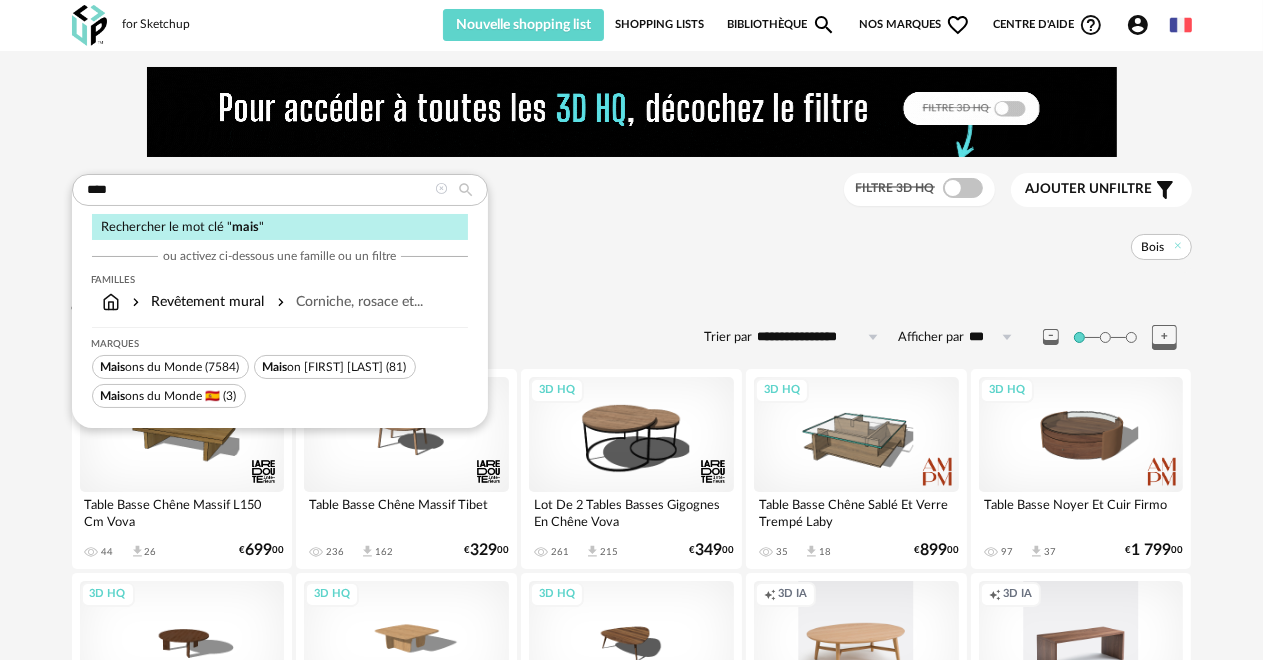 type 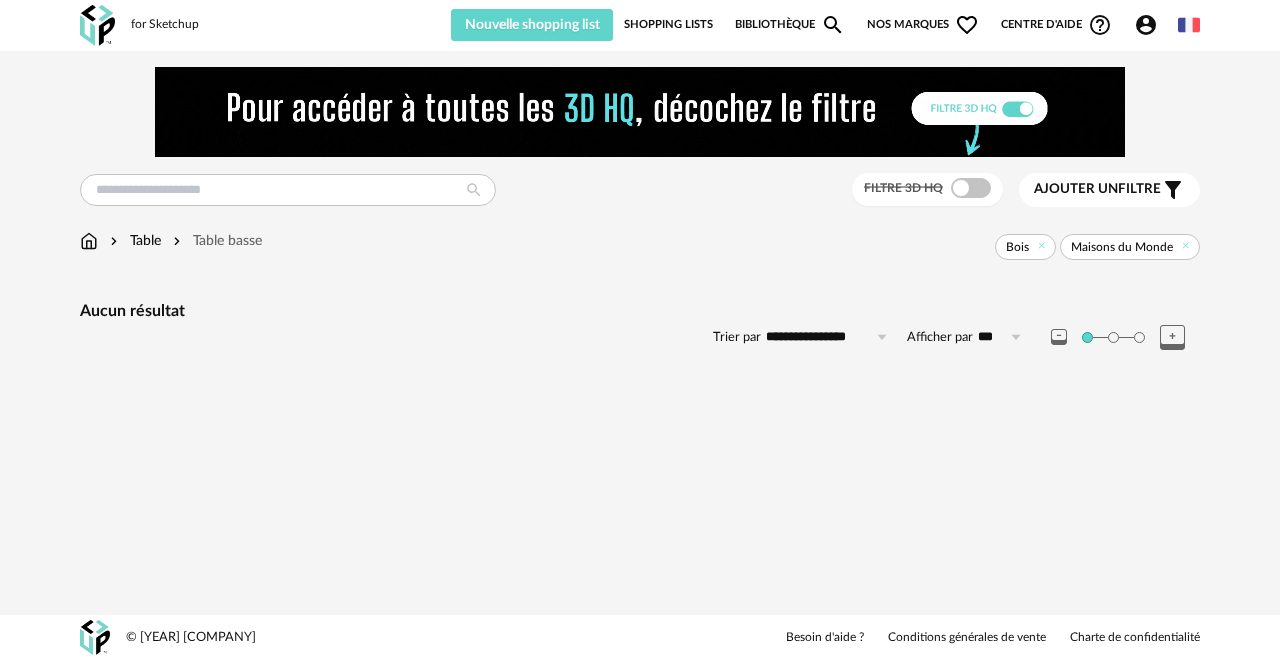 click on "Bibliothèque Magnify icon" at bounding box center [790, 25] 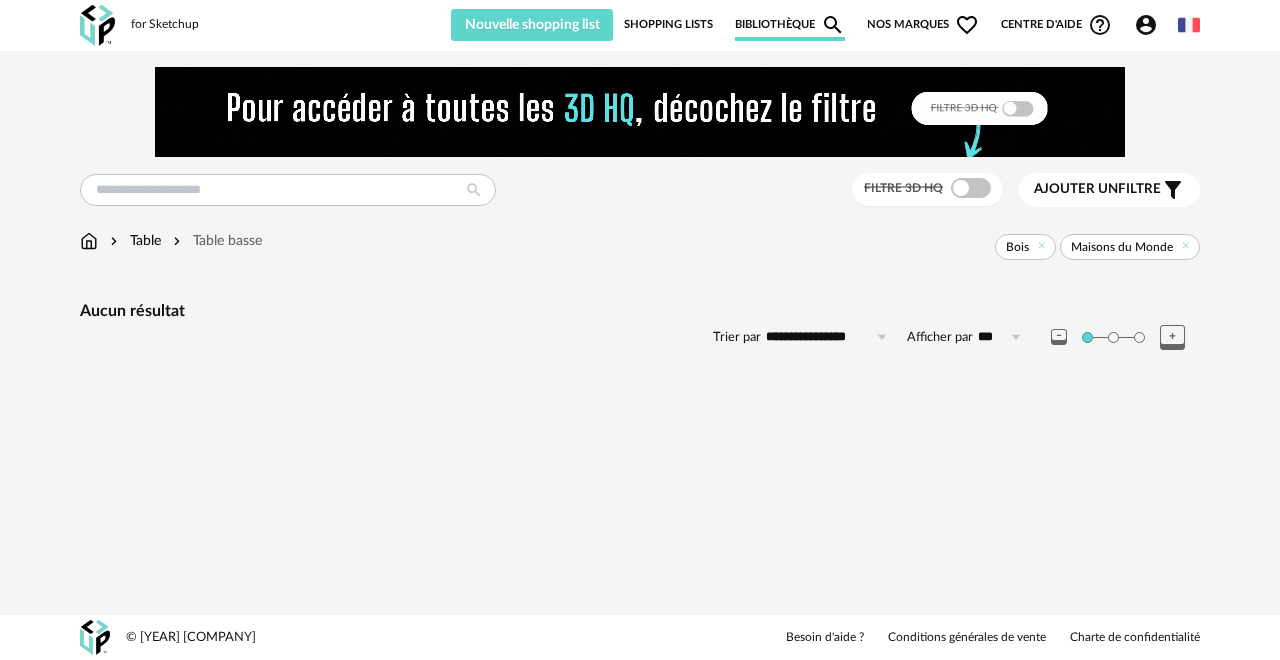 click on "Bibliothèque Magnify icon" at bounding box center [790, 25] 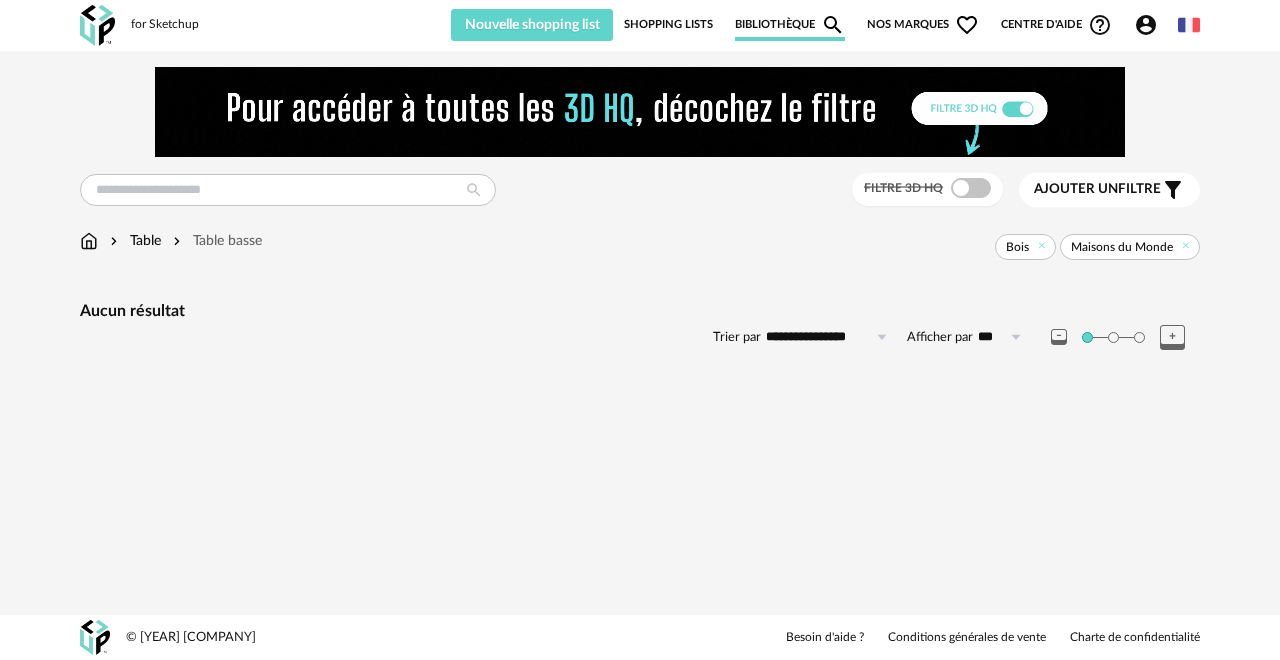 click on "Bibliothèque Magnify icon" at bounding box center (790, 25) 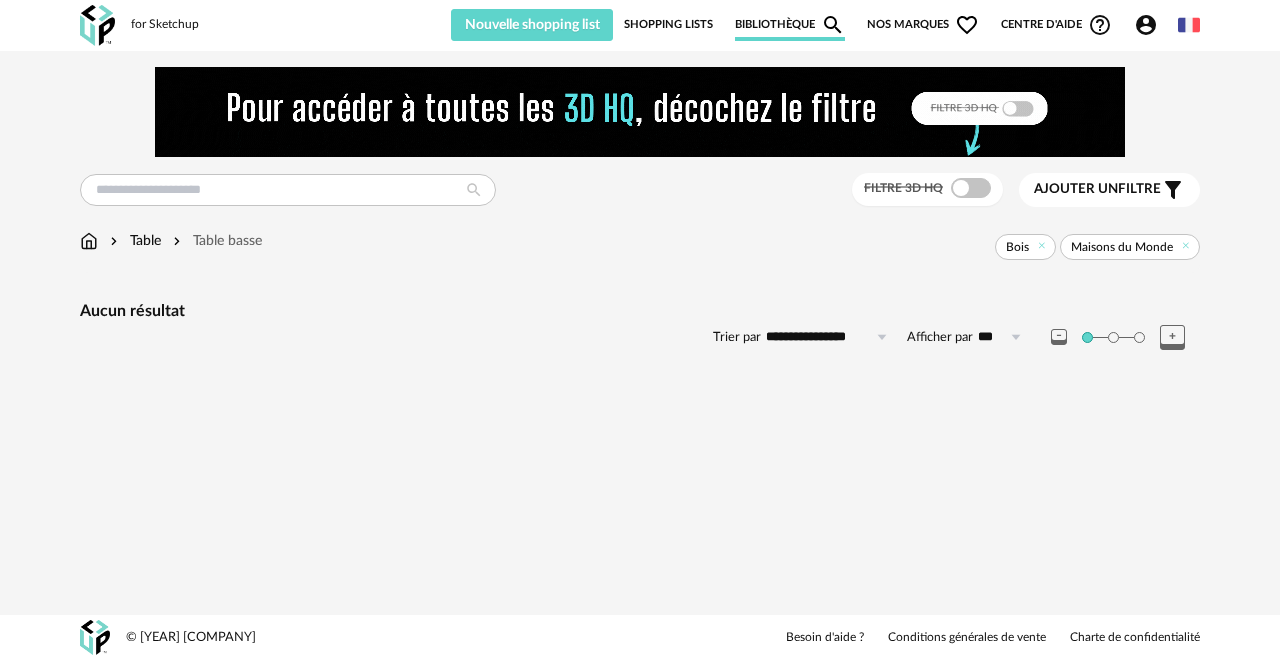 click on "Shopping Lists" at bounding box center [668, 25] 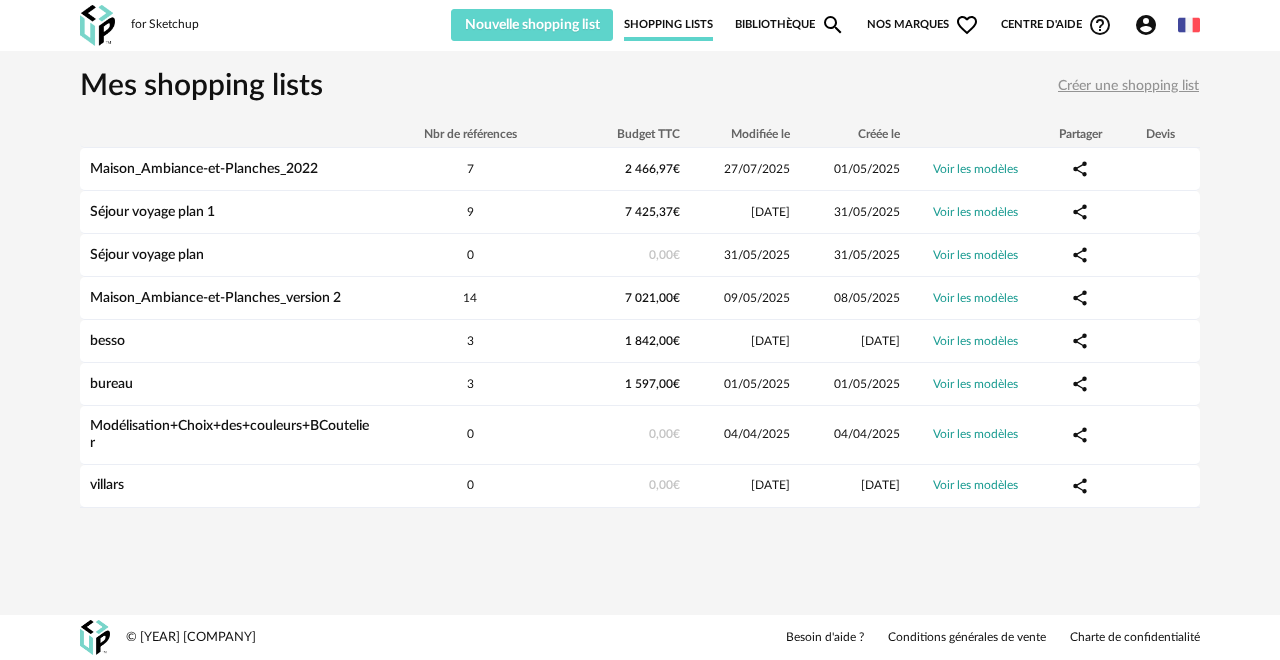 click on "Nos marques Heart Outline icon" at bounding box center [923, 25] 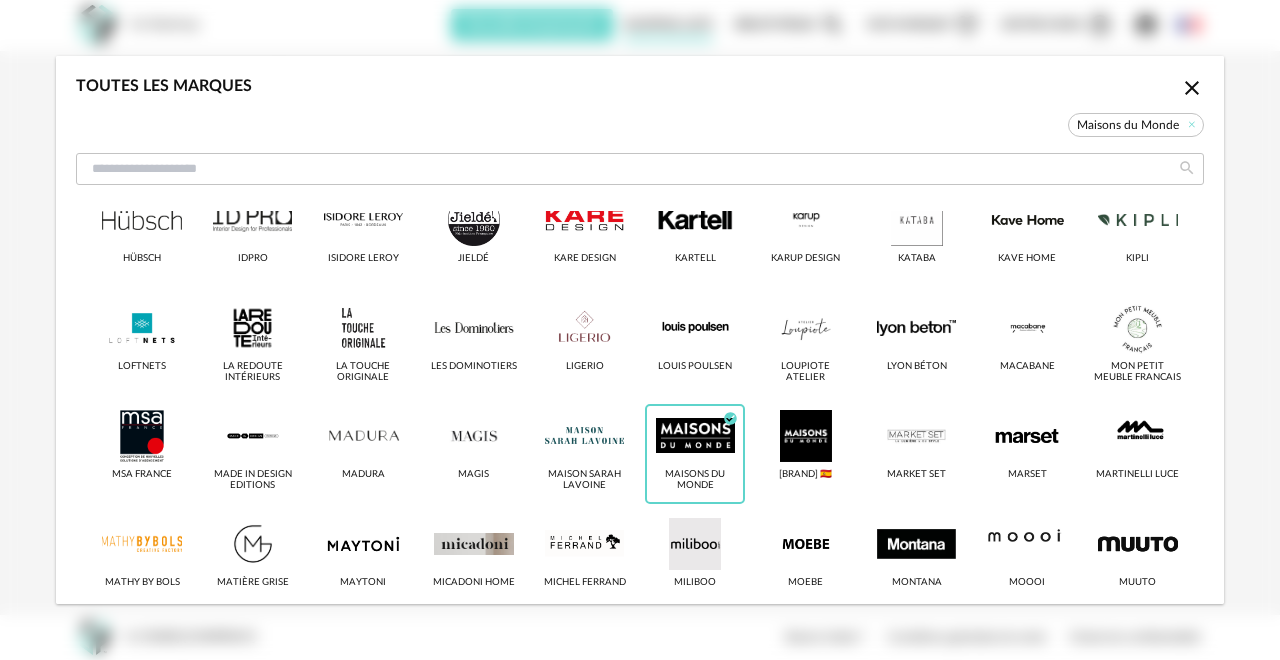 scroll, scrollTop: 900, scrollLeft: 0, axis: vertical 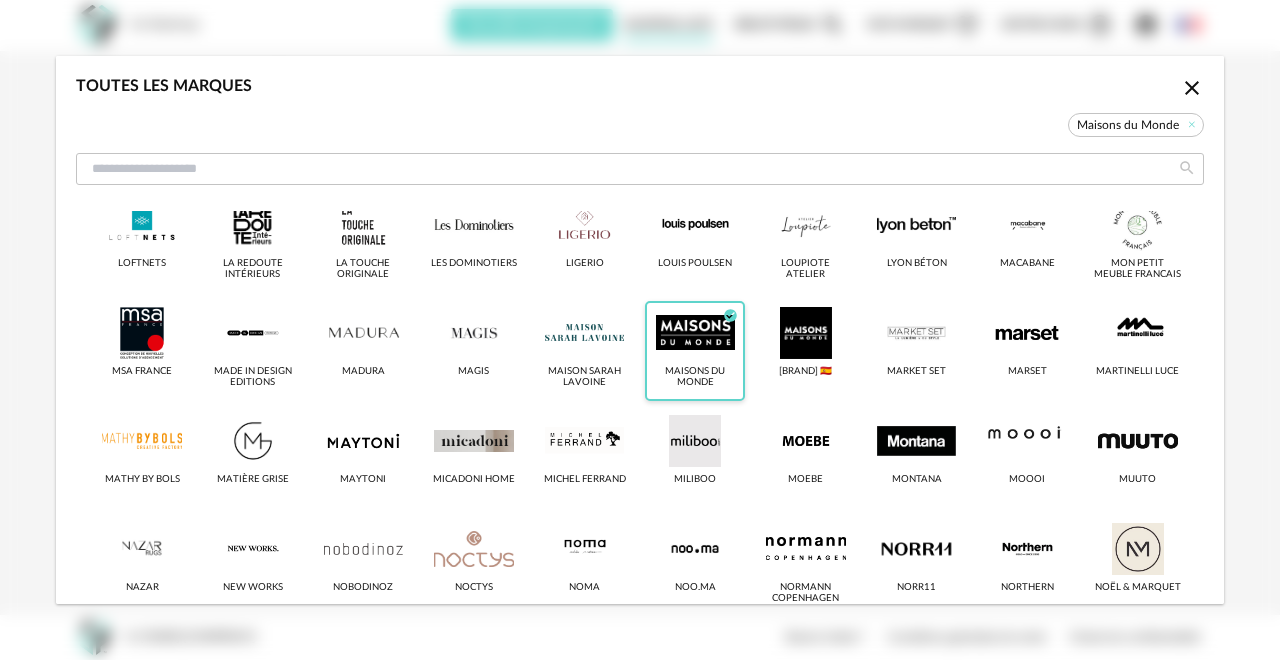 click at bounding box center [695, 333] 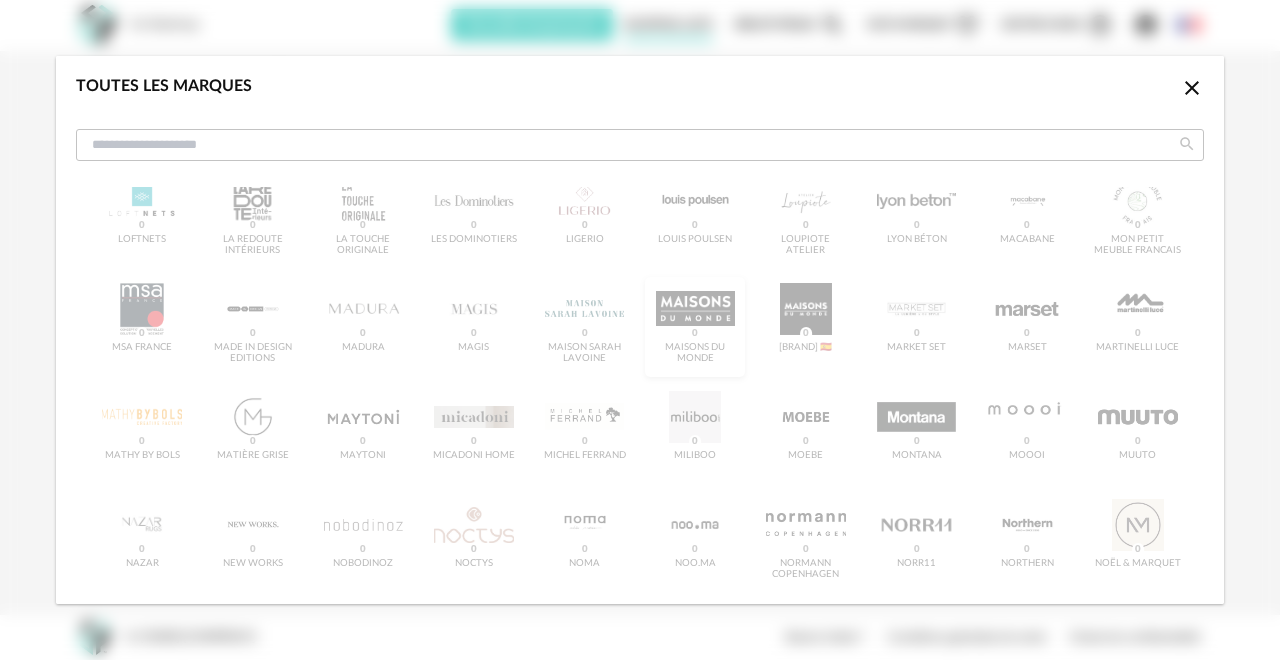 scroll, scrollTop: 876, scrollLeft: 0, axis: vertical 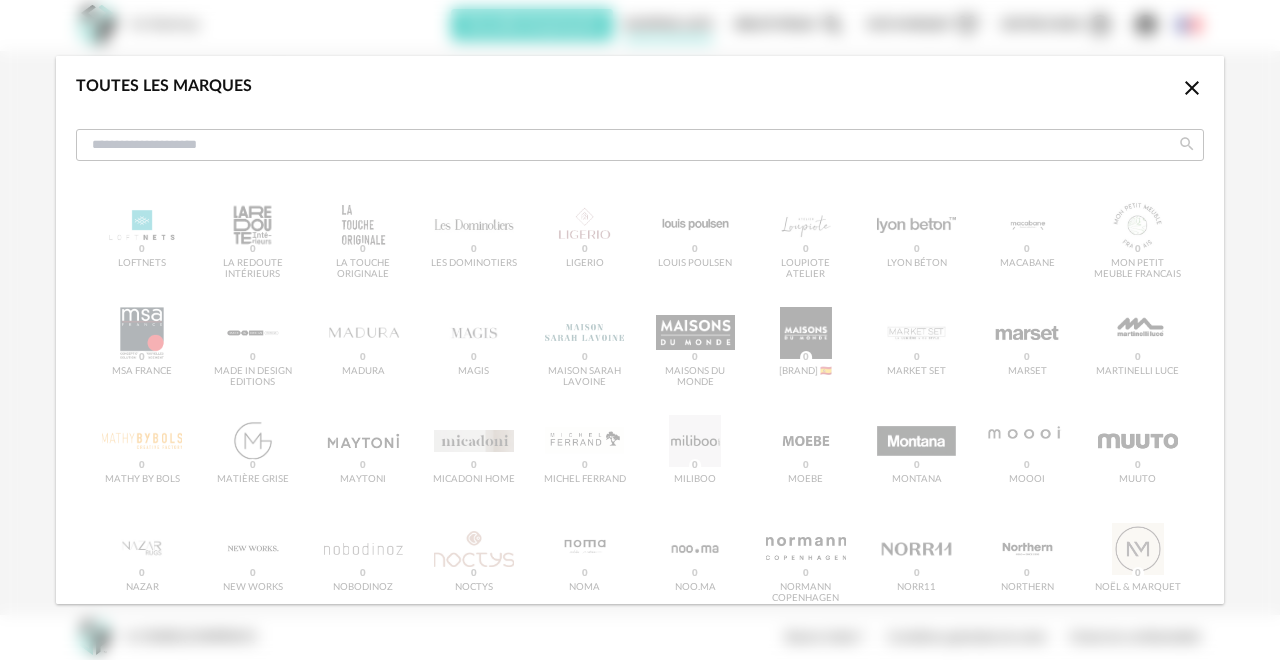 click on "Close icon" 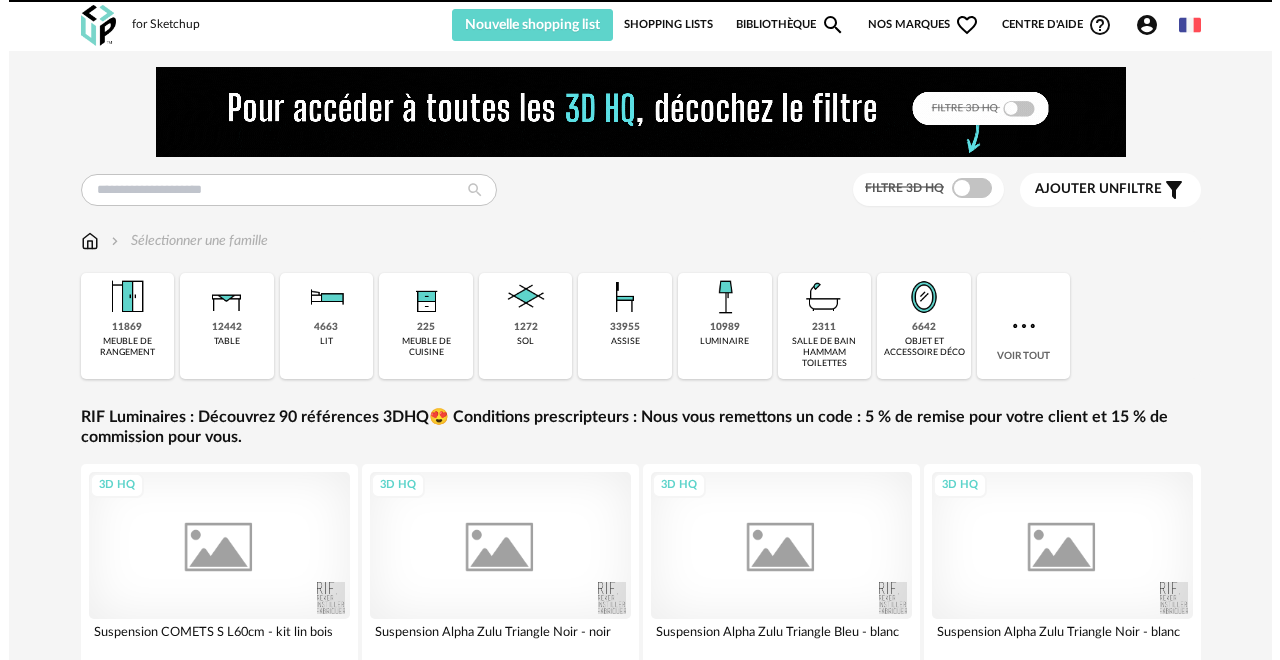 scroll, scrollTop: 0, scrollLeft: 0, axis: both 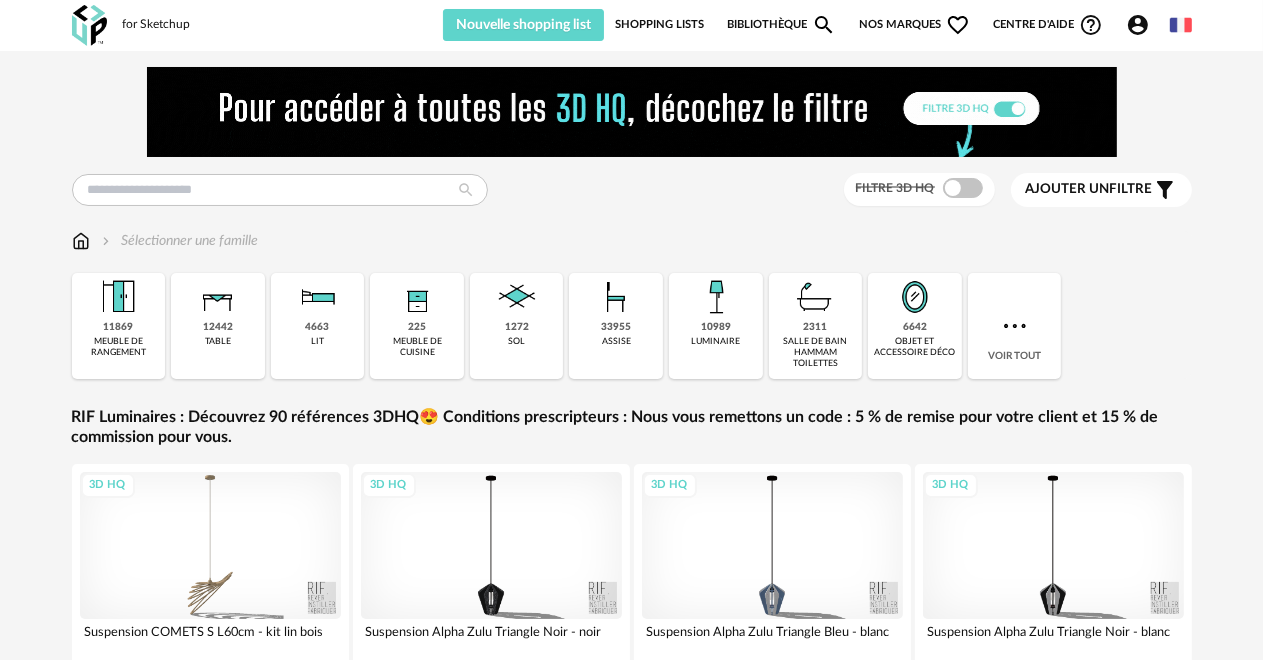 click on "Nos marques Heart Outline icon" at bounding box center (915, 25) 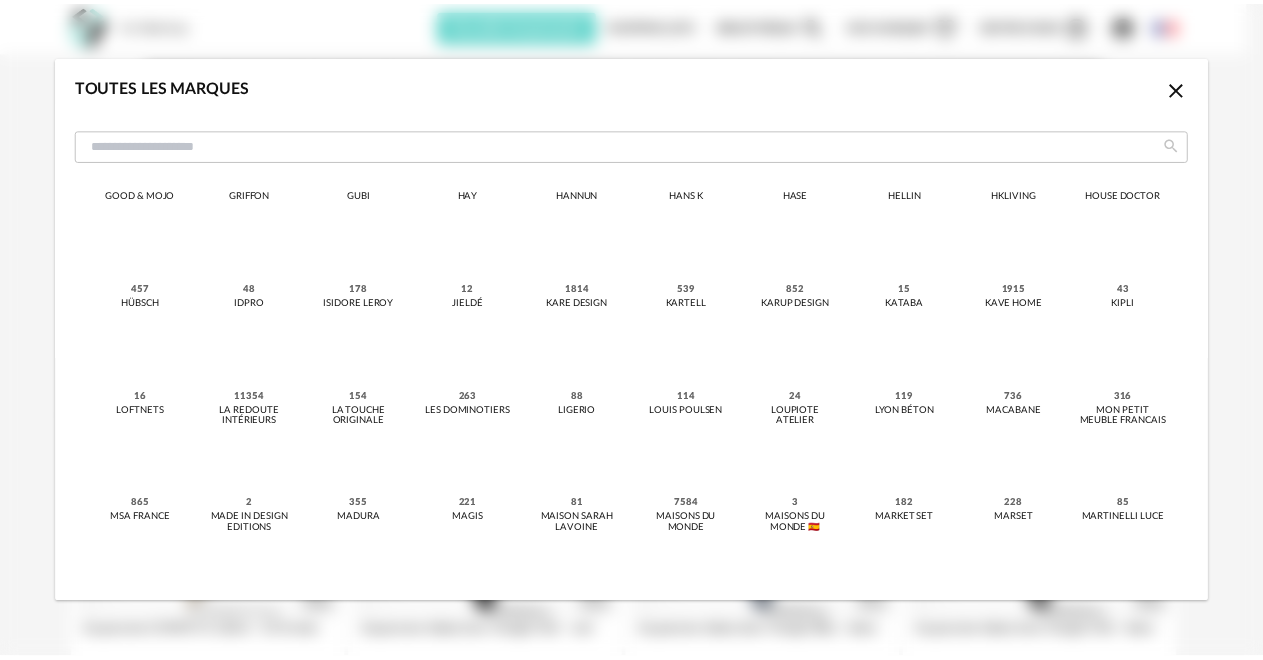 scroll, scrollTop: 900, scrollLeft: 0, axis: vertical 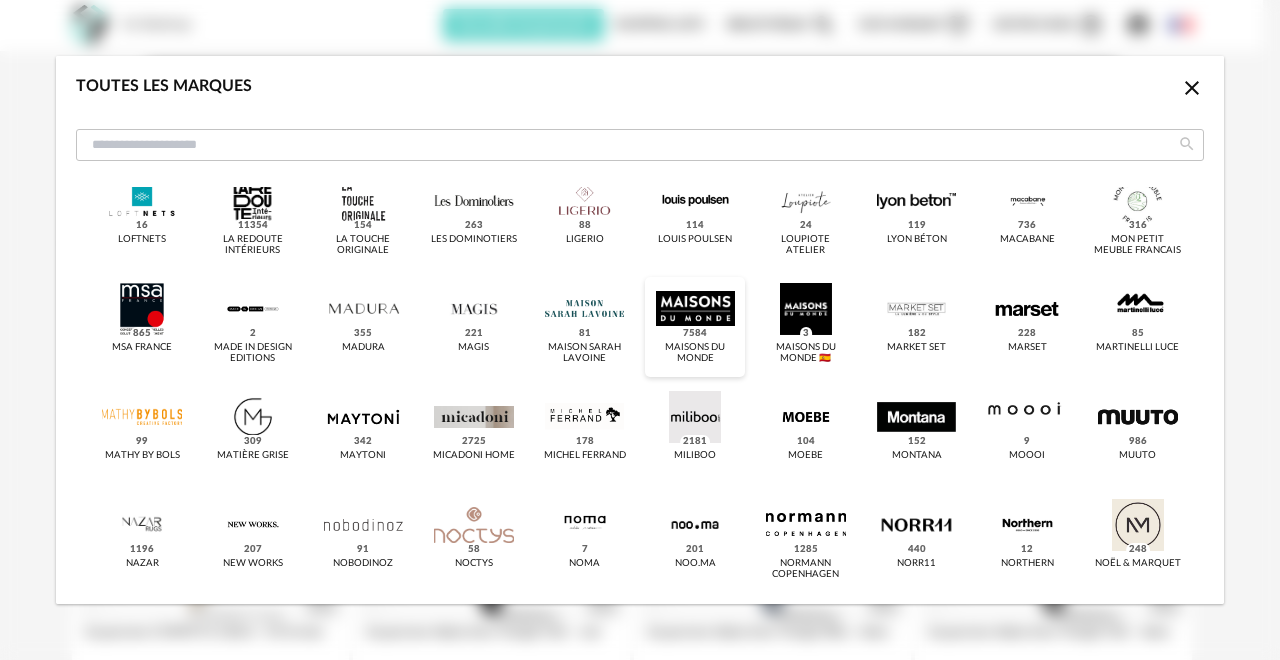 click on "Maisons du Monde
7584" at bounding box center [695, 353] 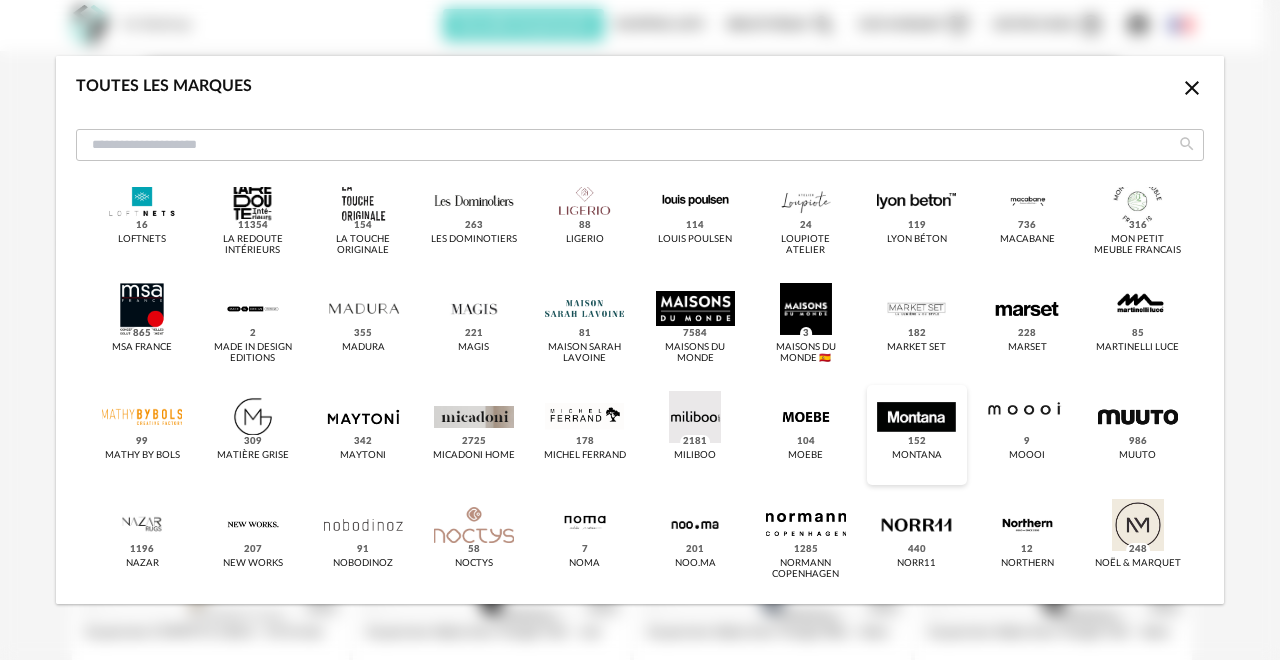 click on "Maisons du Monde 🇪🇸
3" at bounding box center (806, 327) 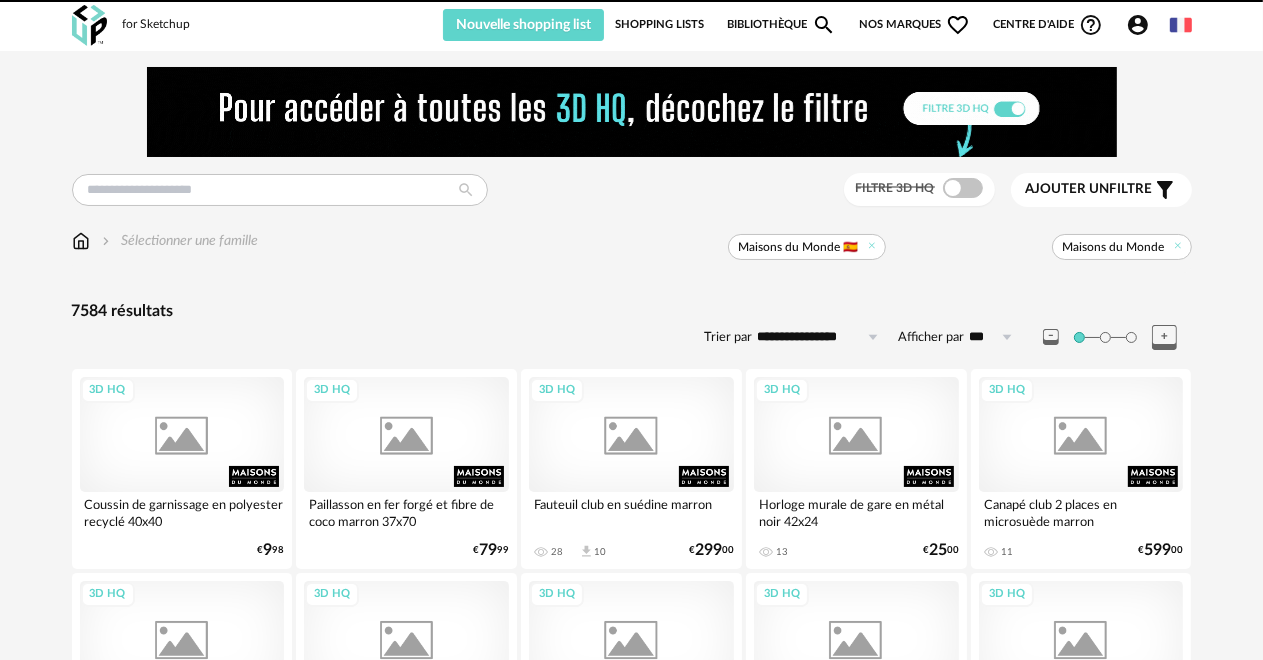 scroll, scrollTop: 0, scrollLeft: 0, axis: both 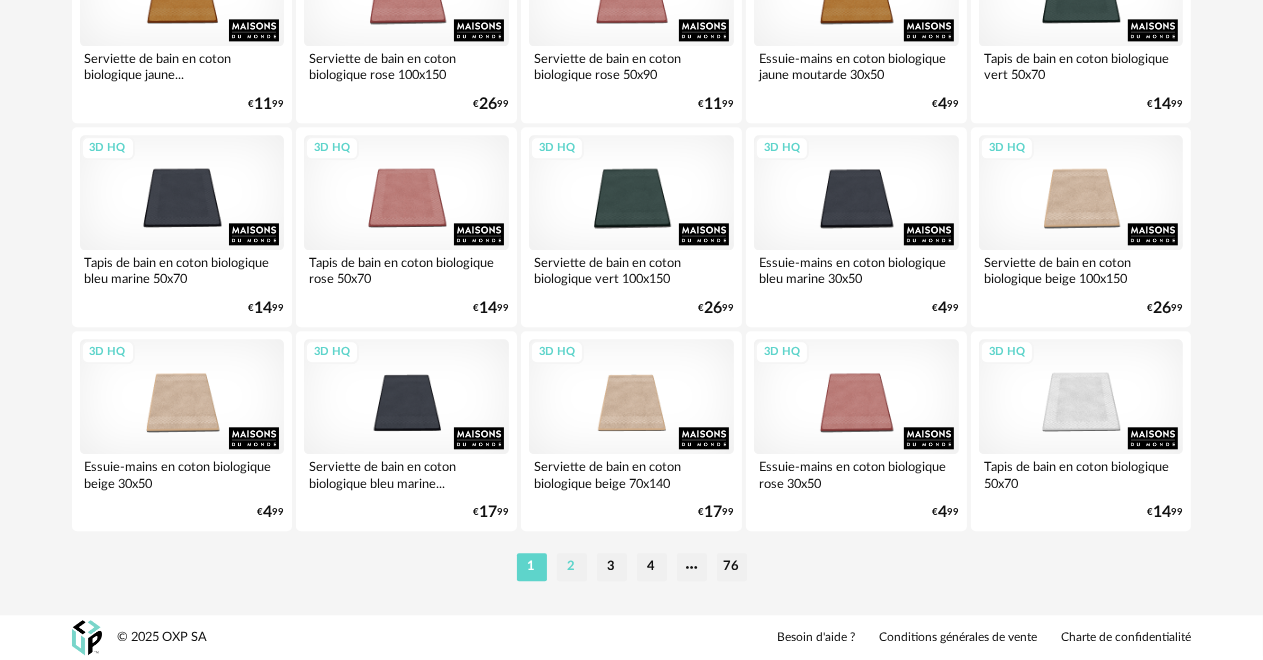 click on "2" at bounding box center (572, 567) 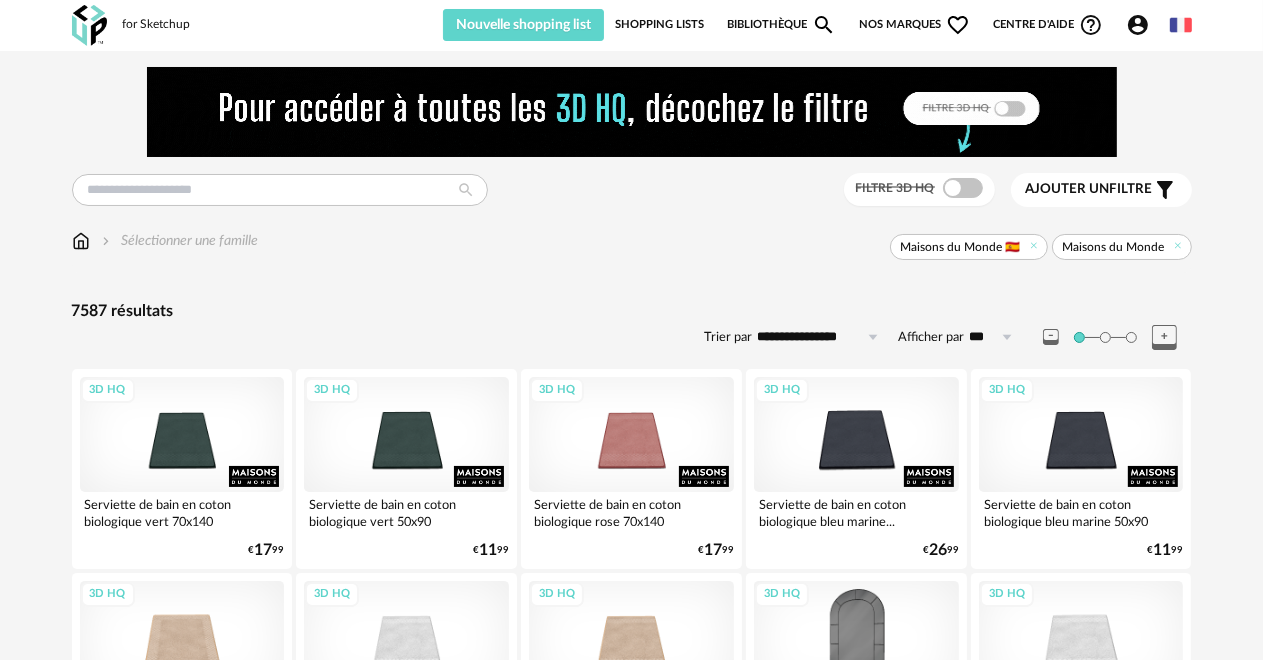 scroll, scrollTop: 100, scrollLeft: 0, axis: vertical 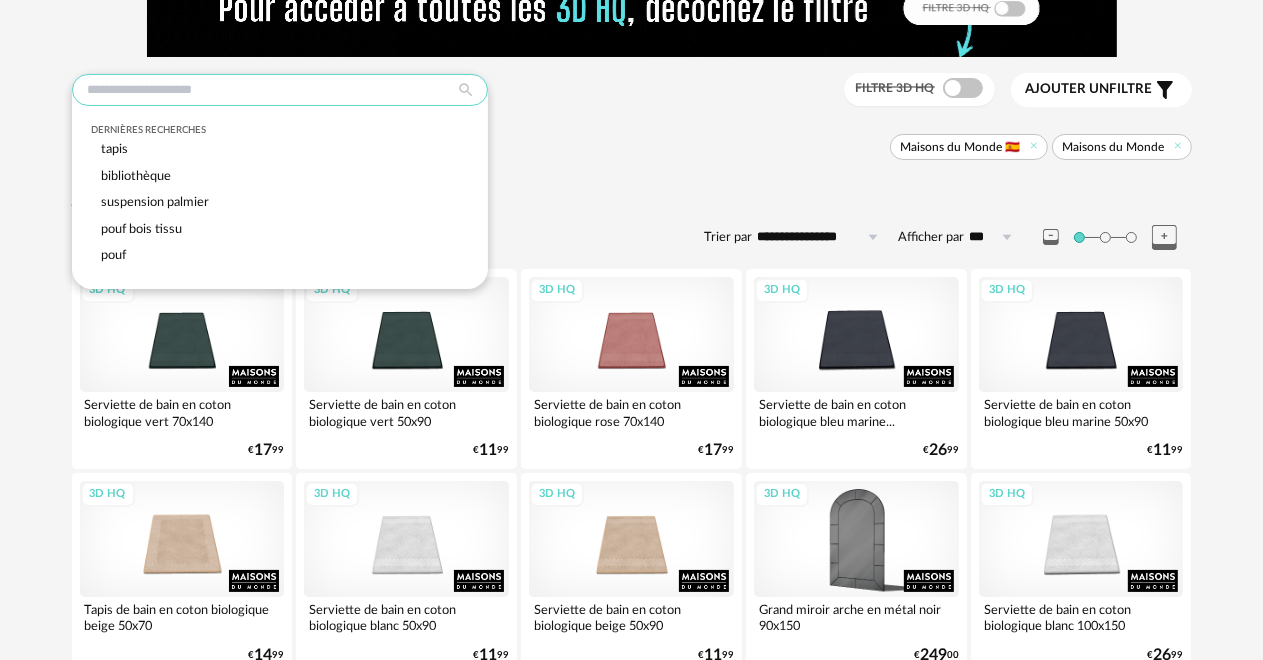 click at bounding box center (280, 90) 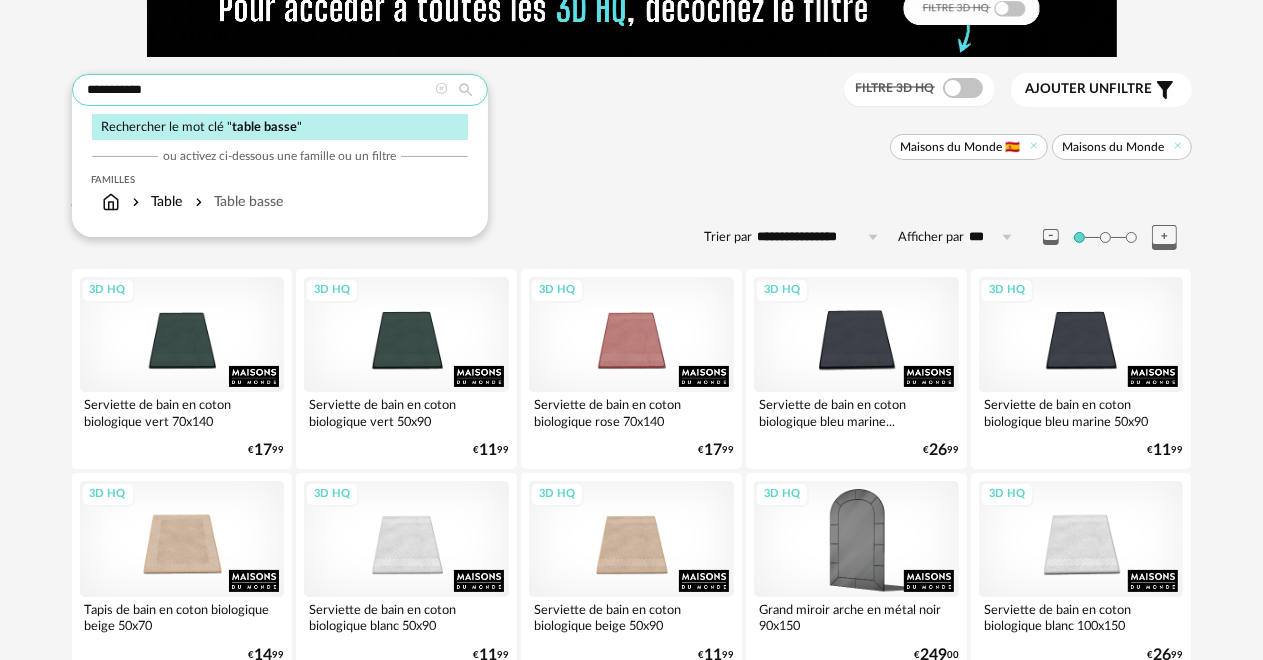 type on "**********" 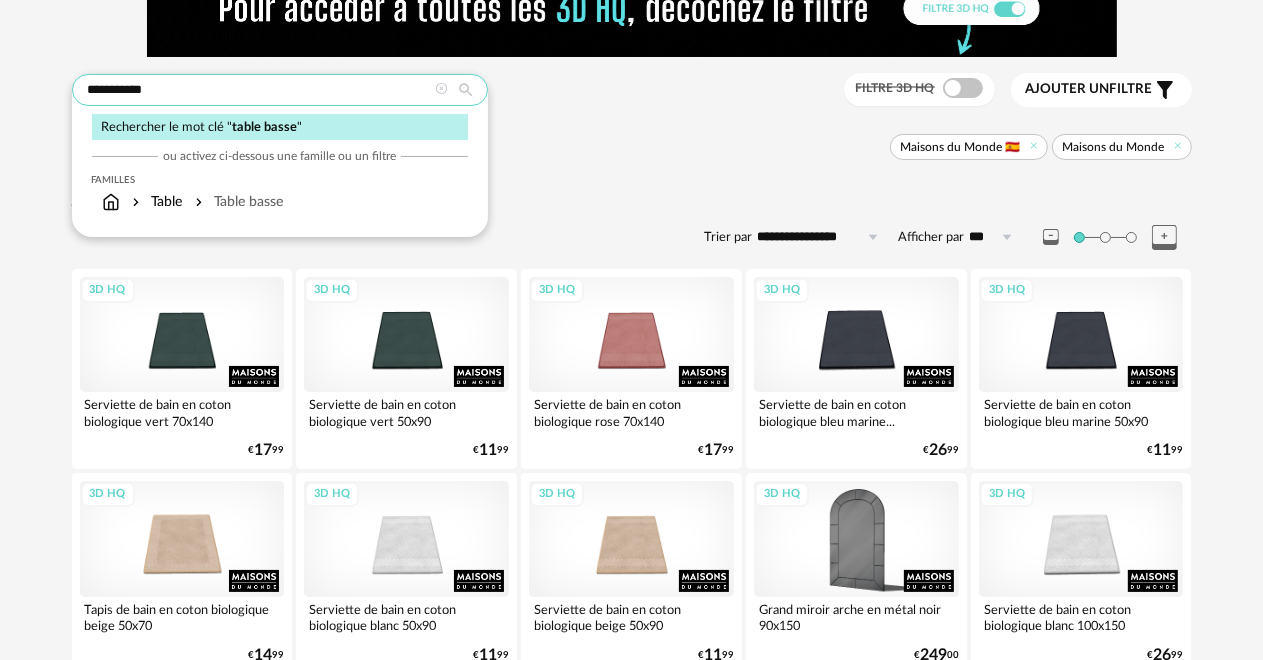 type on "**********" 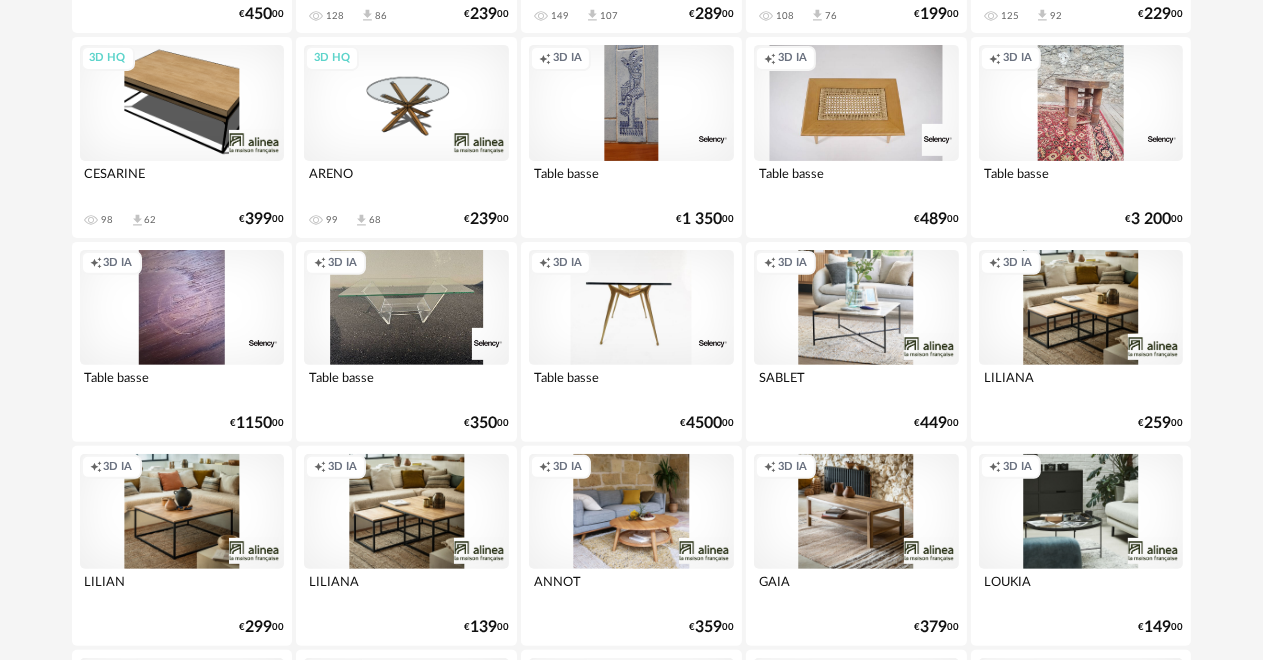 scroll, scrollTop: 600, scrollLeft: 0, axis: vertical 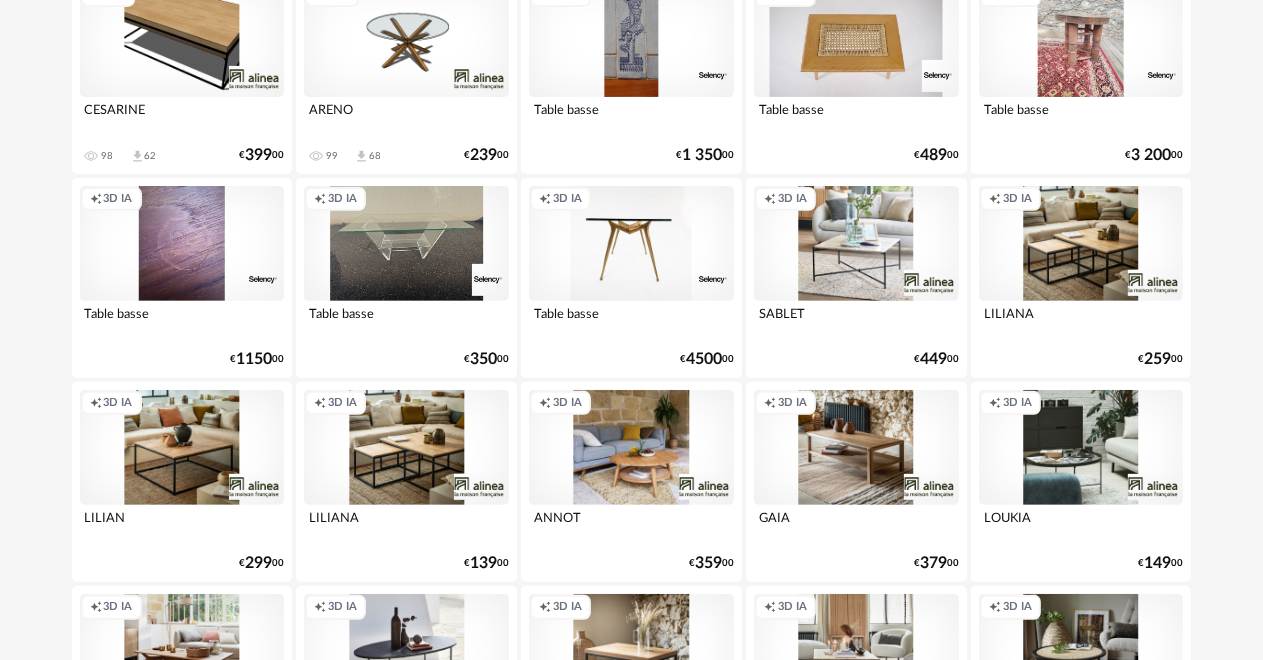 click on "Creation icon 3D IA" at bounding box center (631, 447) 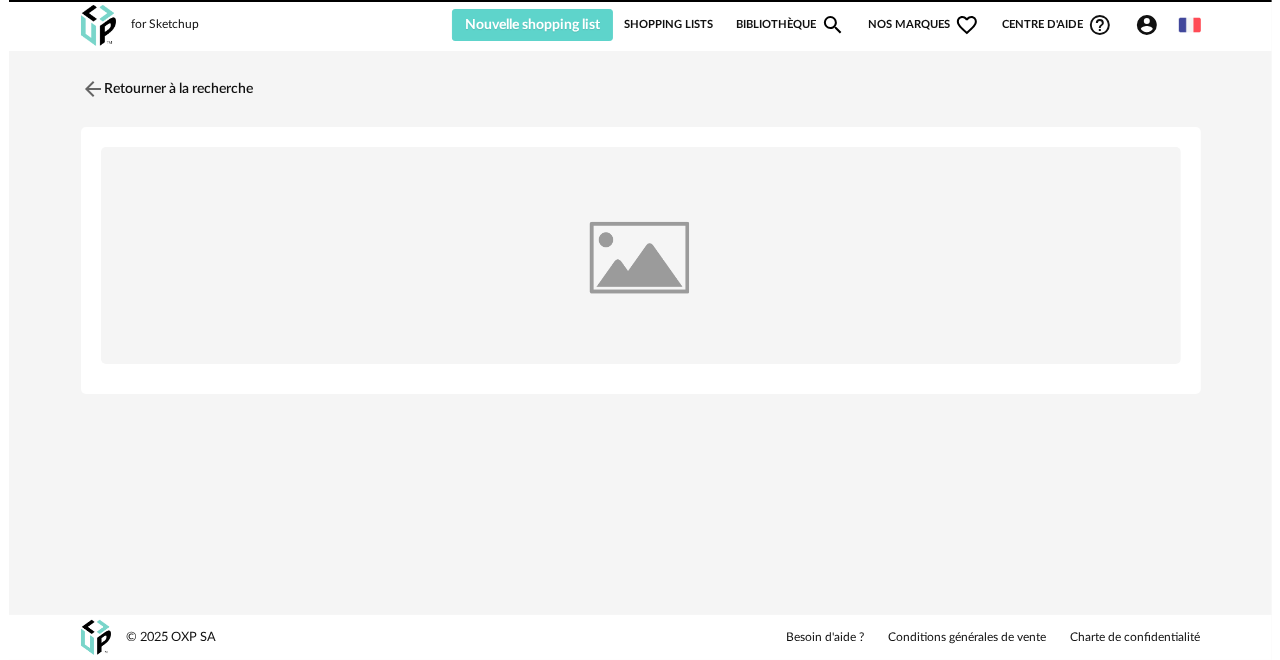 scroll, scrollTop: 0, scrollLeft: 0, axis: both 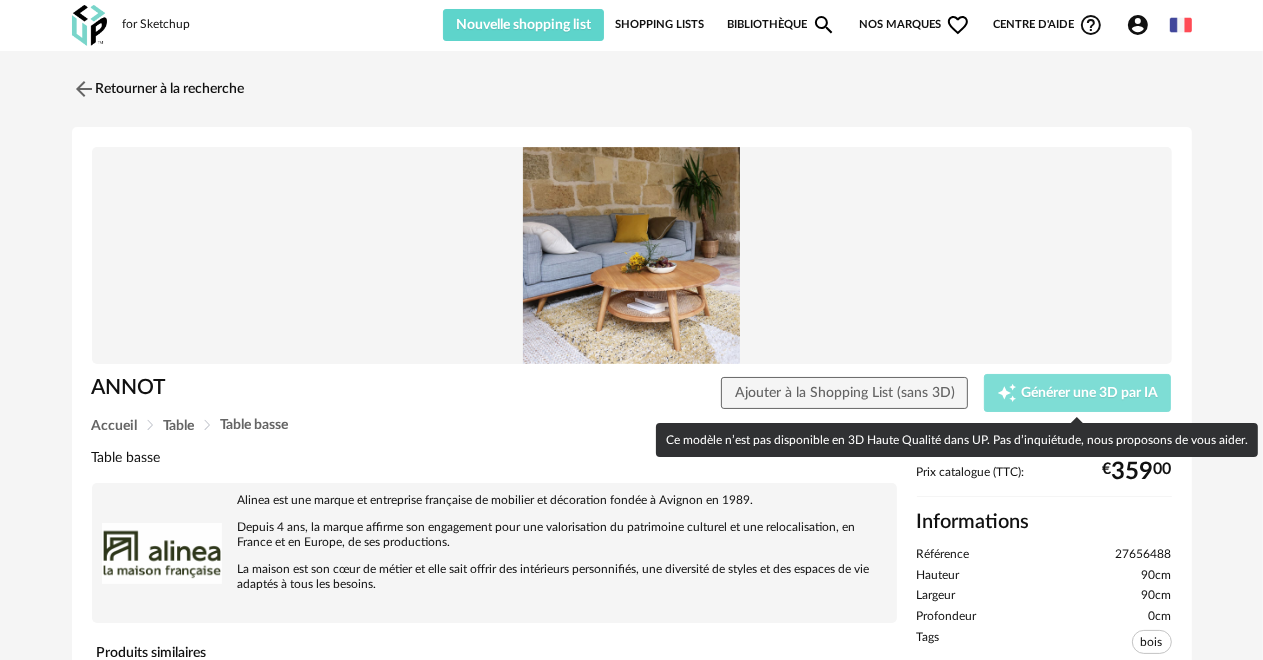 click on "Générer une 3D par IA" at bounding box center (1089, 393) 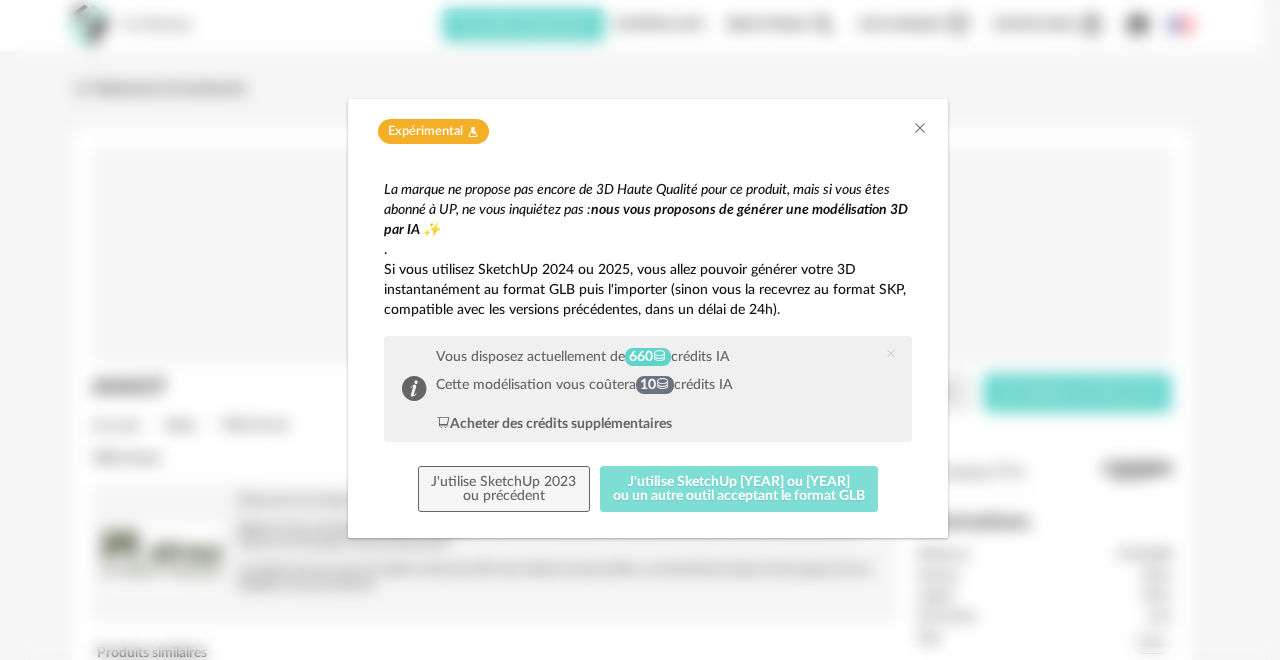 click on "J'utilise SketchUp [YEAR] ou [YEAR] ou un autre outil acceptant le format GLB" at bounding box center (739, 489) 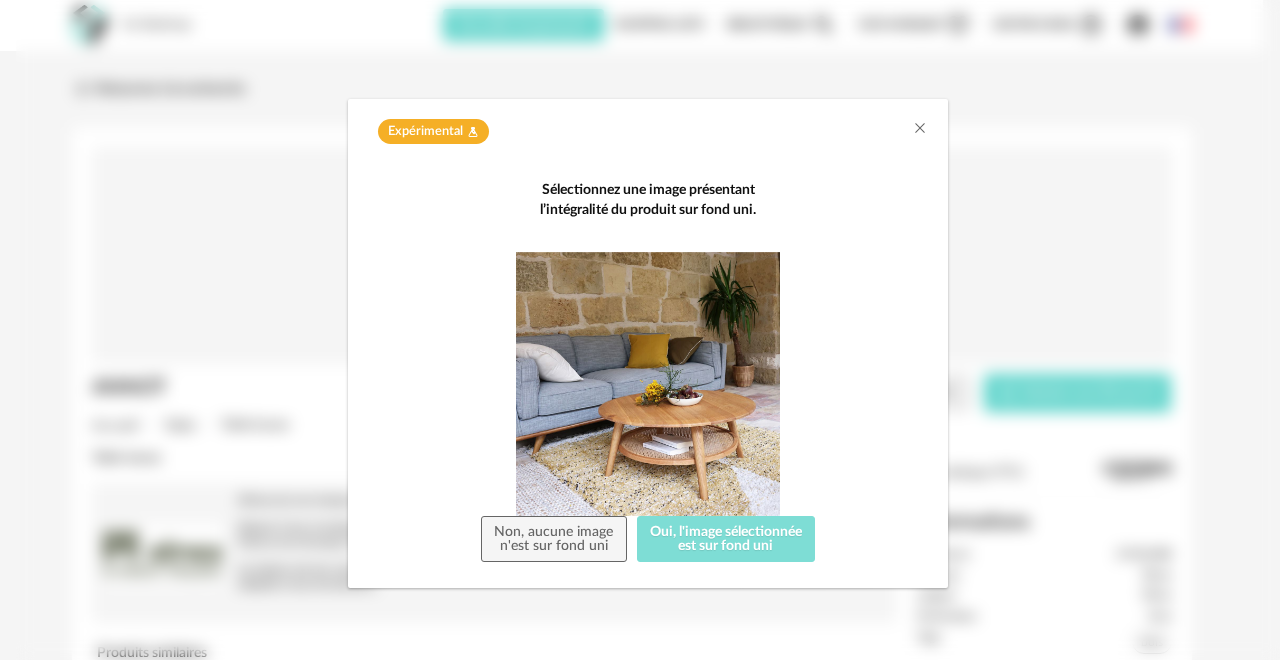 click on "Oui, l'image sélectionnée  est sur fond uni" at bounding box center [726, 539] 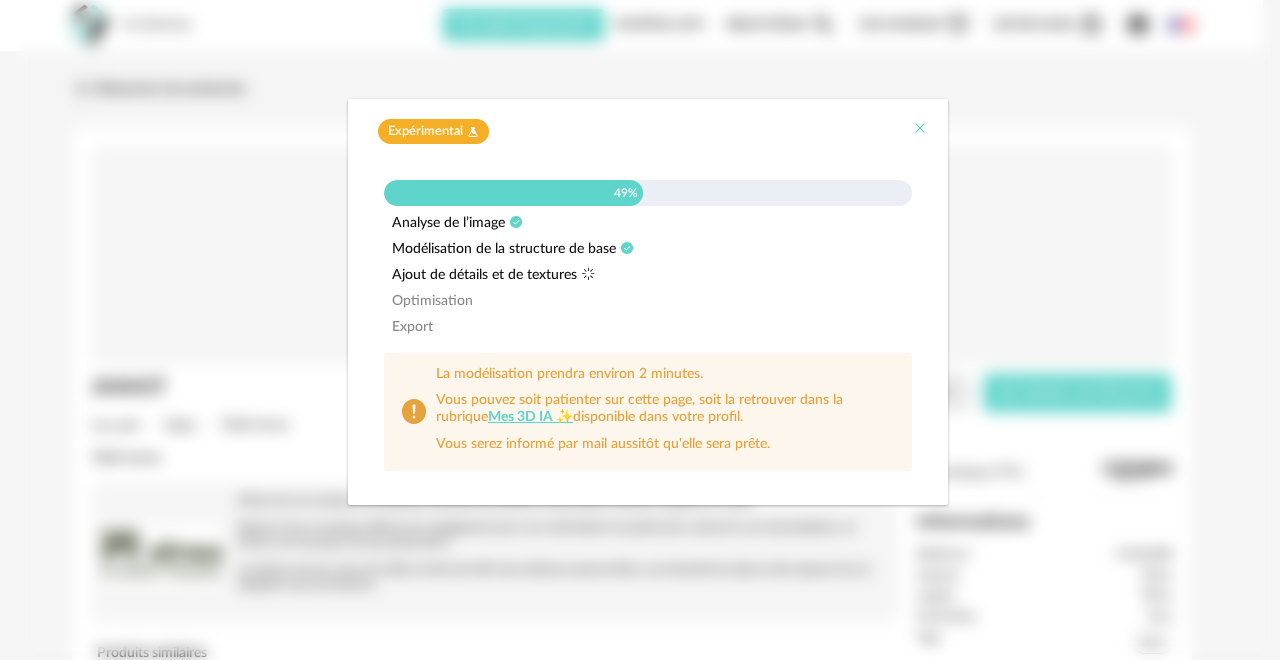 click at bounding box center (920, 128) 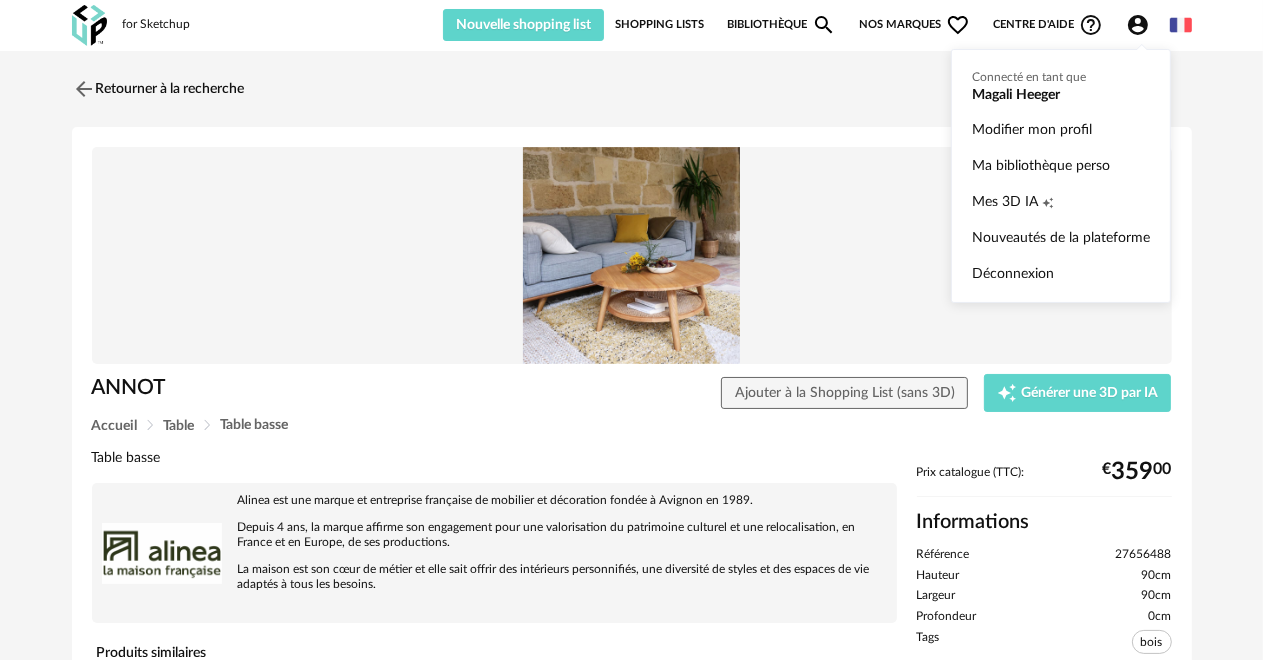 click on "Account Circle icon" 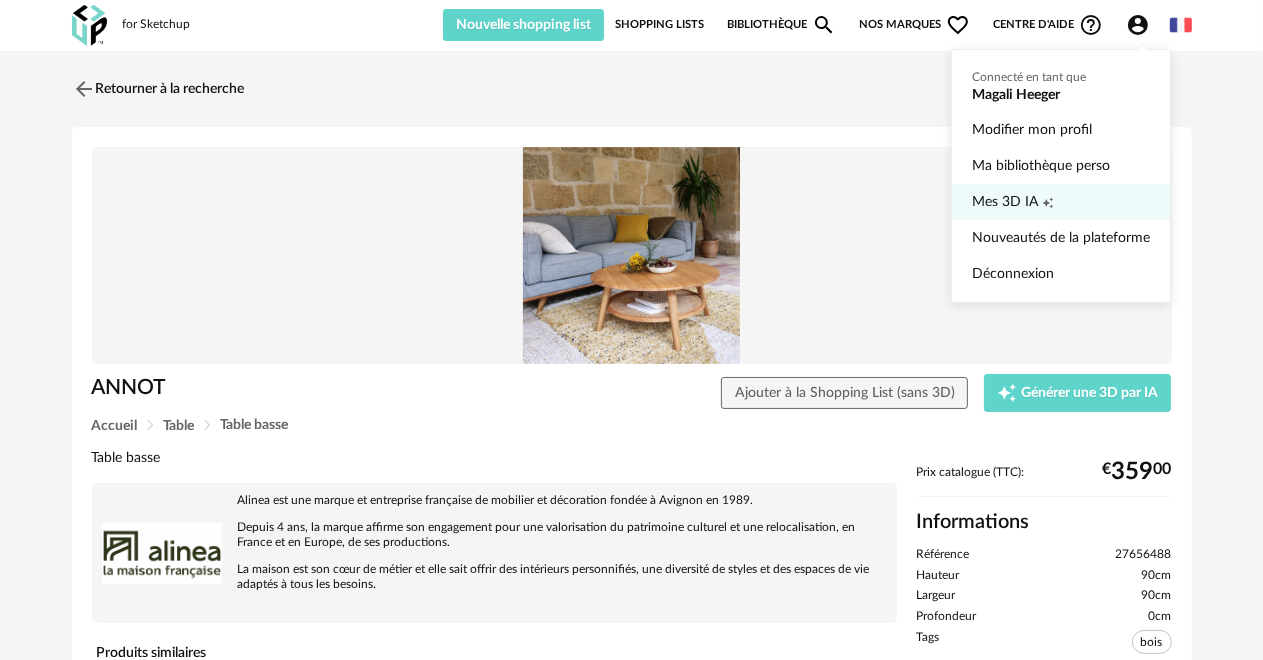 click on "Mes 3D IA" at bounding box center [1005, 202] 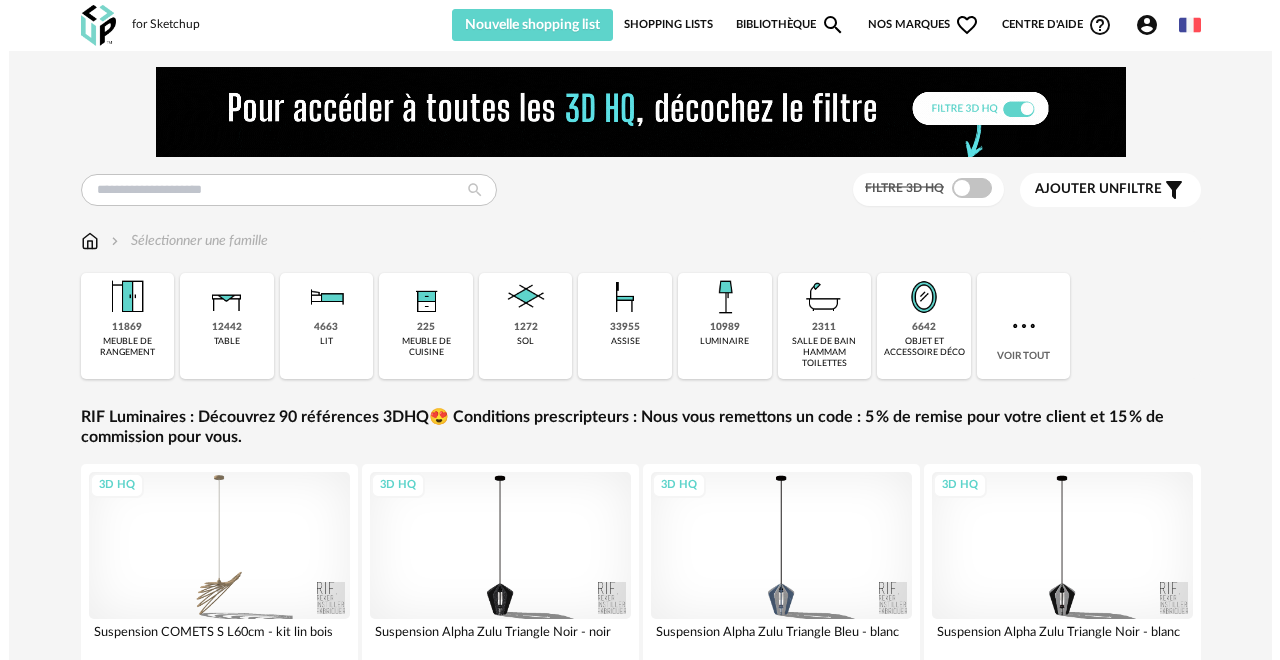 scroll, scrollTop: 0, scrollLeft: 0, axis: both 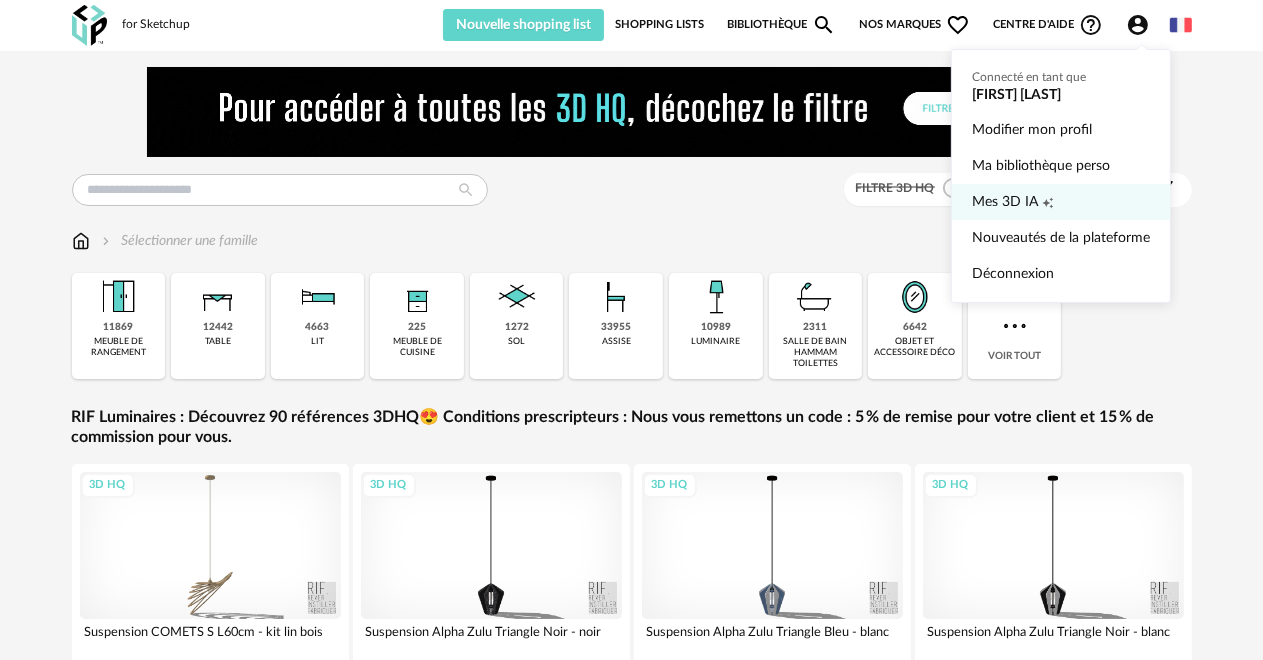 click on "Mes 3D IA Creation icon" at bounding box center (1061, 202) 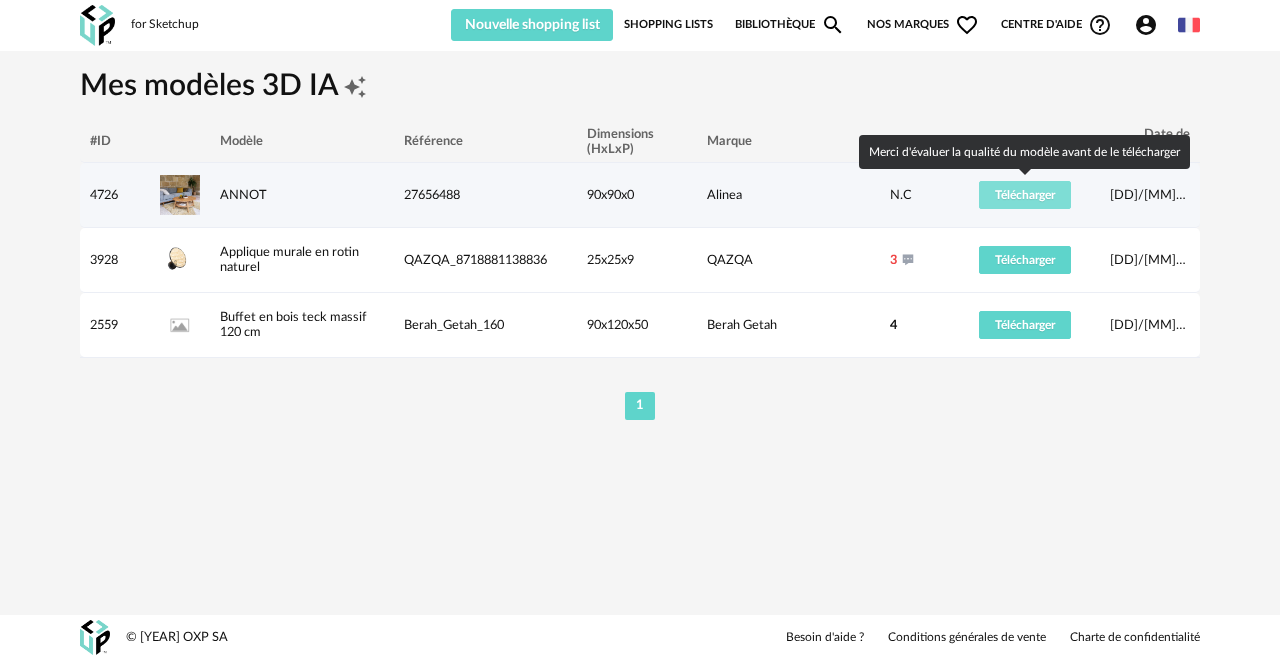 click on "Télécharger" at bounding box center [1025, 195] 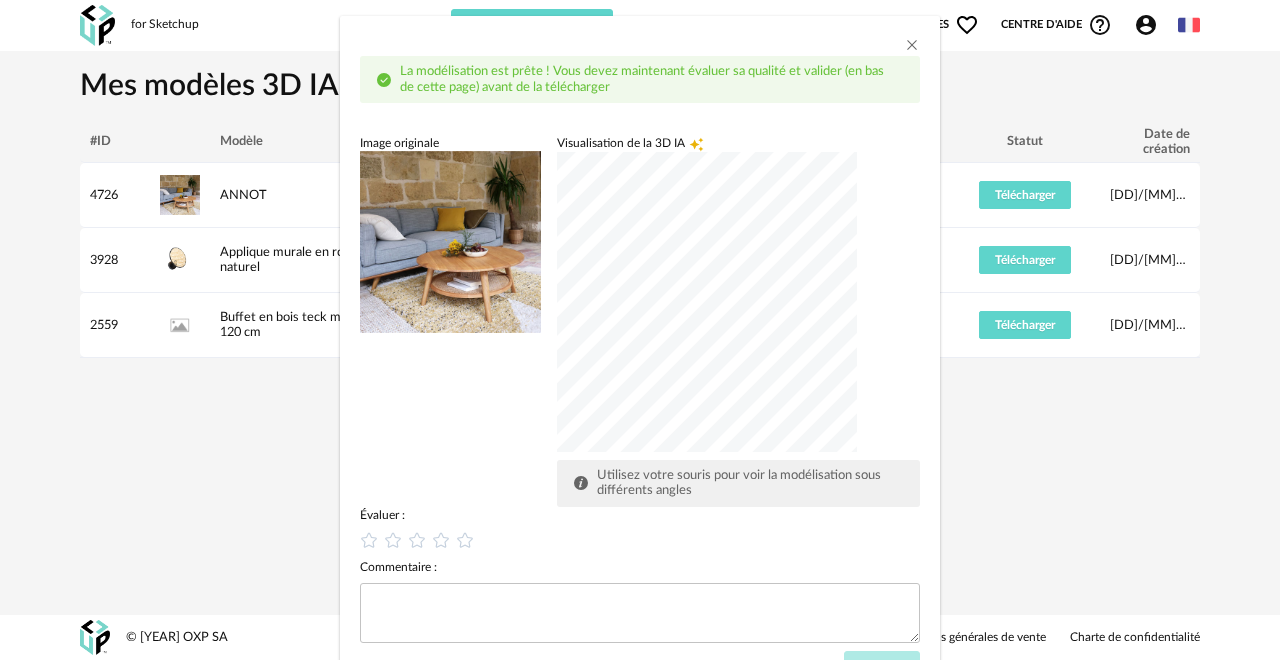 scroll, scrollTop: 85, scrollLeft: 0, axis: vertical 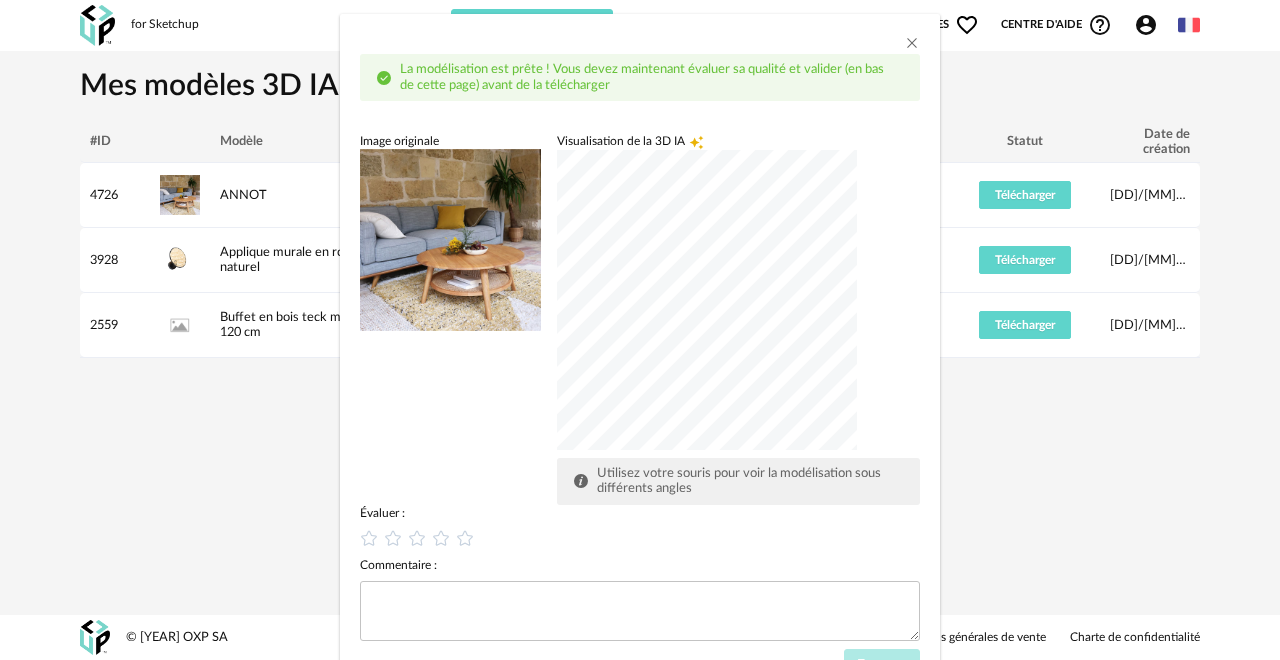 click at bounding box center (707, 300) 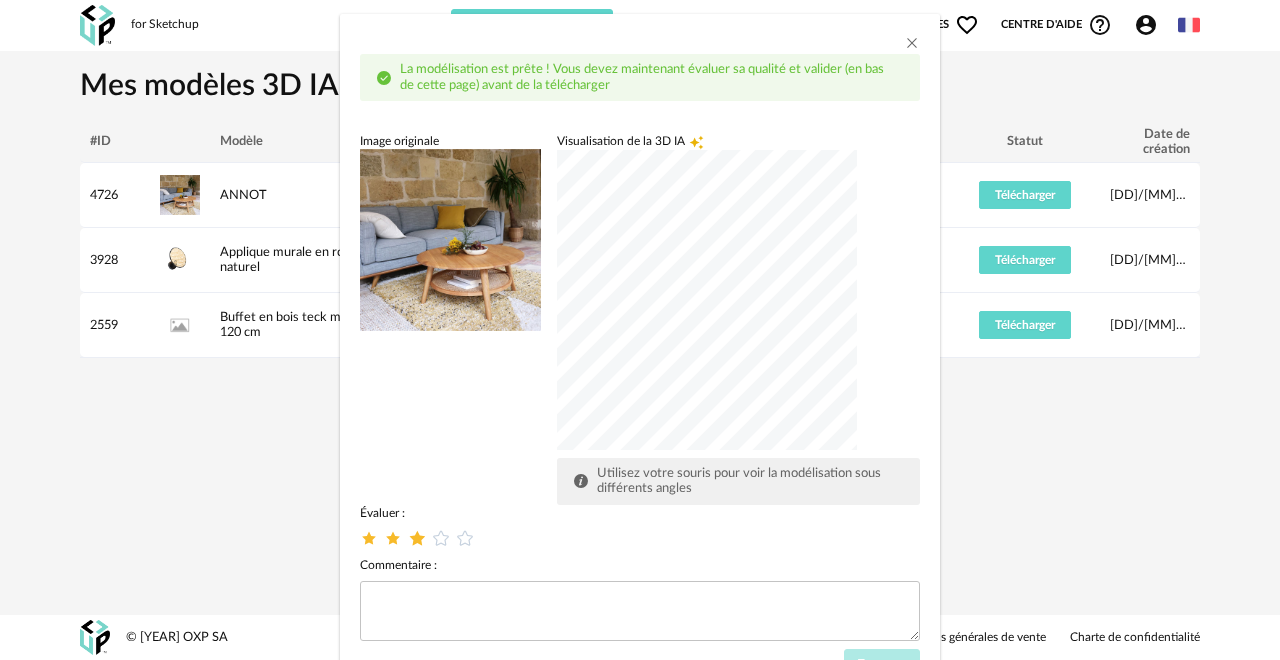 click at bounding box center (417, 537) 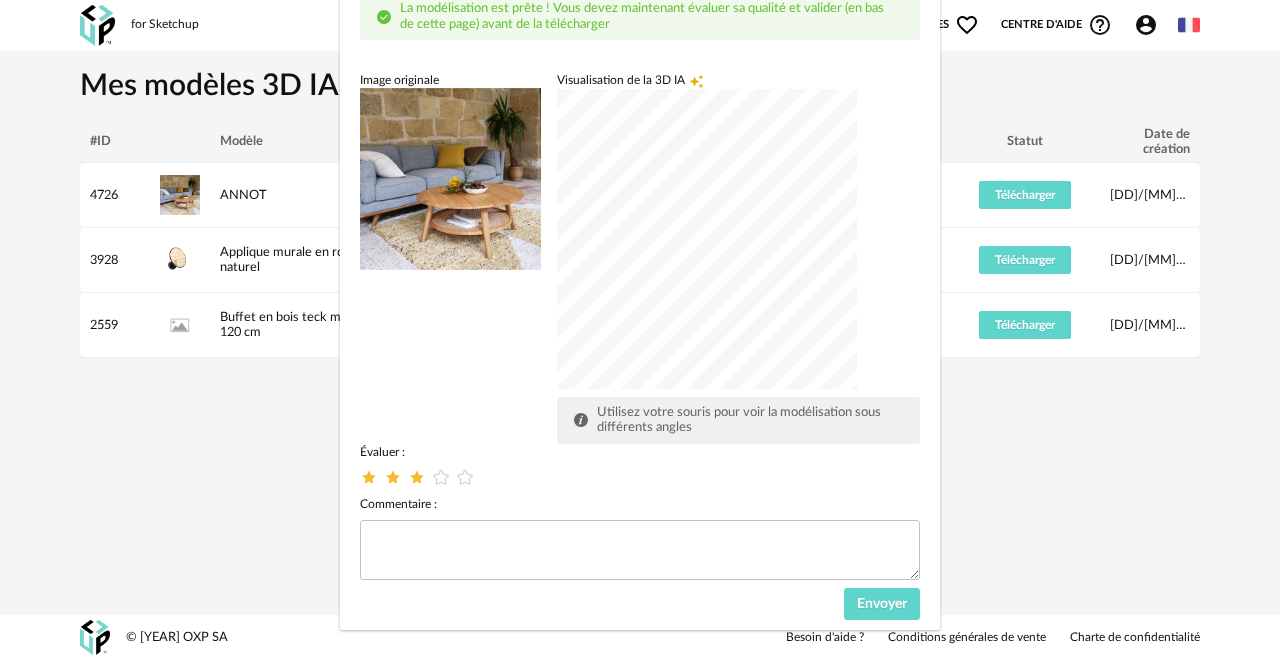 scroll, scrollTop: 164, scrollLeft: 0, axis: vertical 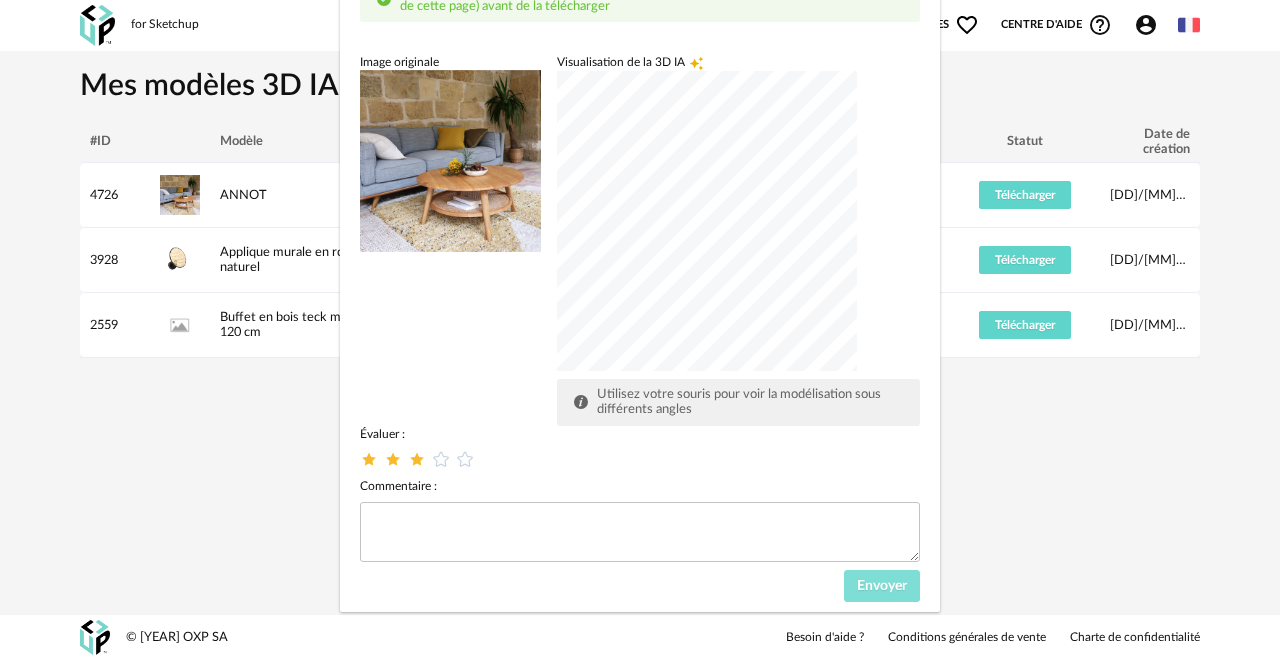 click on "Envoyer" at bounding box center (882, 586) 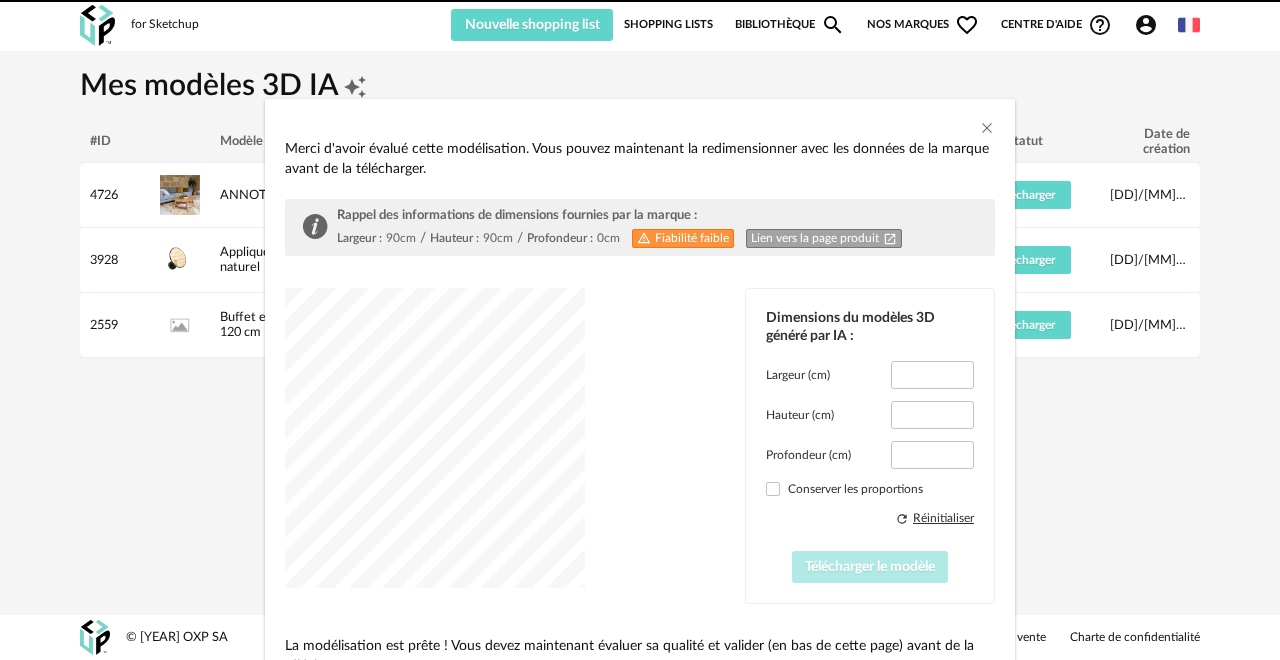 type on "*****" 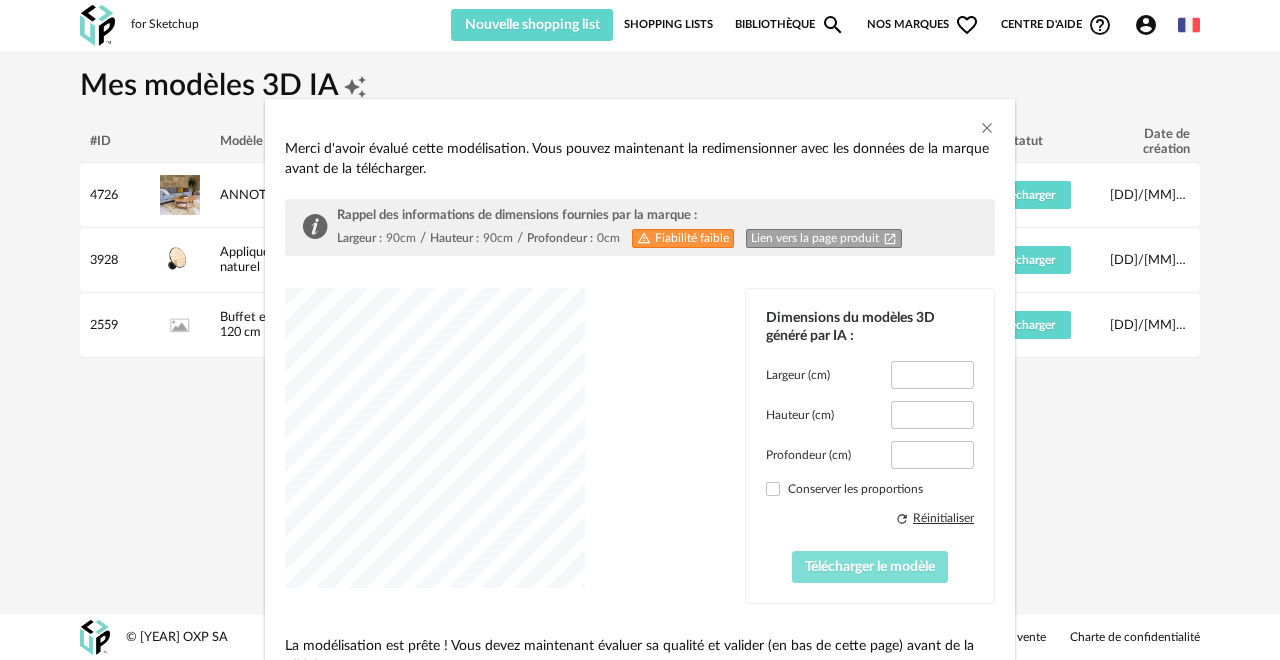 click on "Télécharger le modèle" at bounding box center (870, 567) 